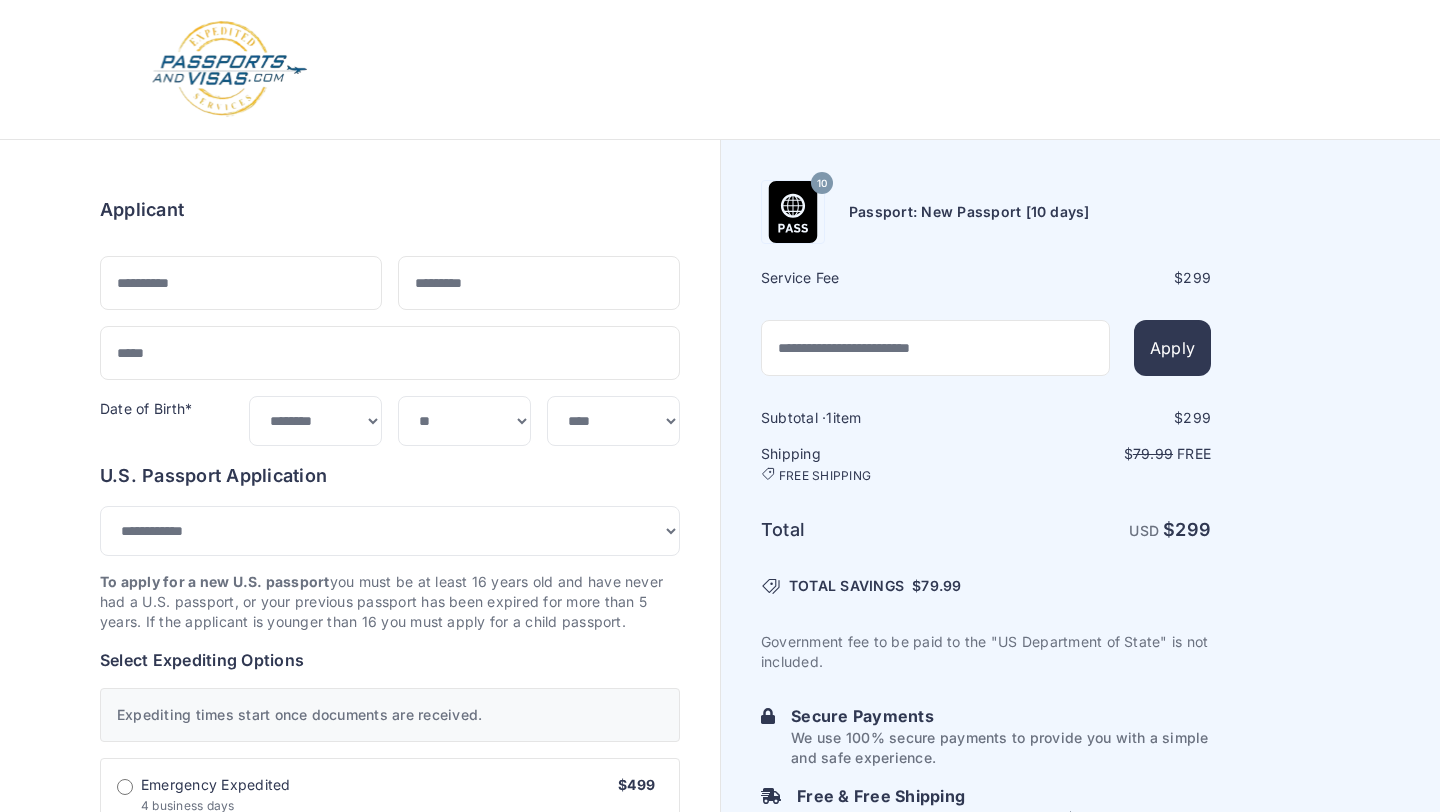 select on "***" 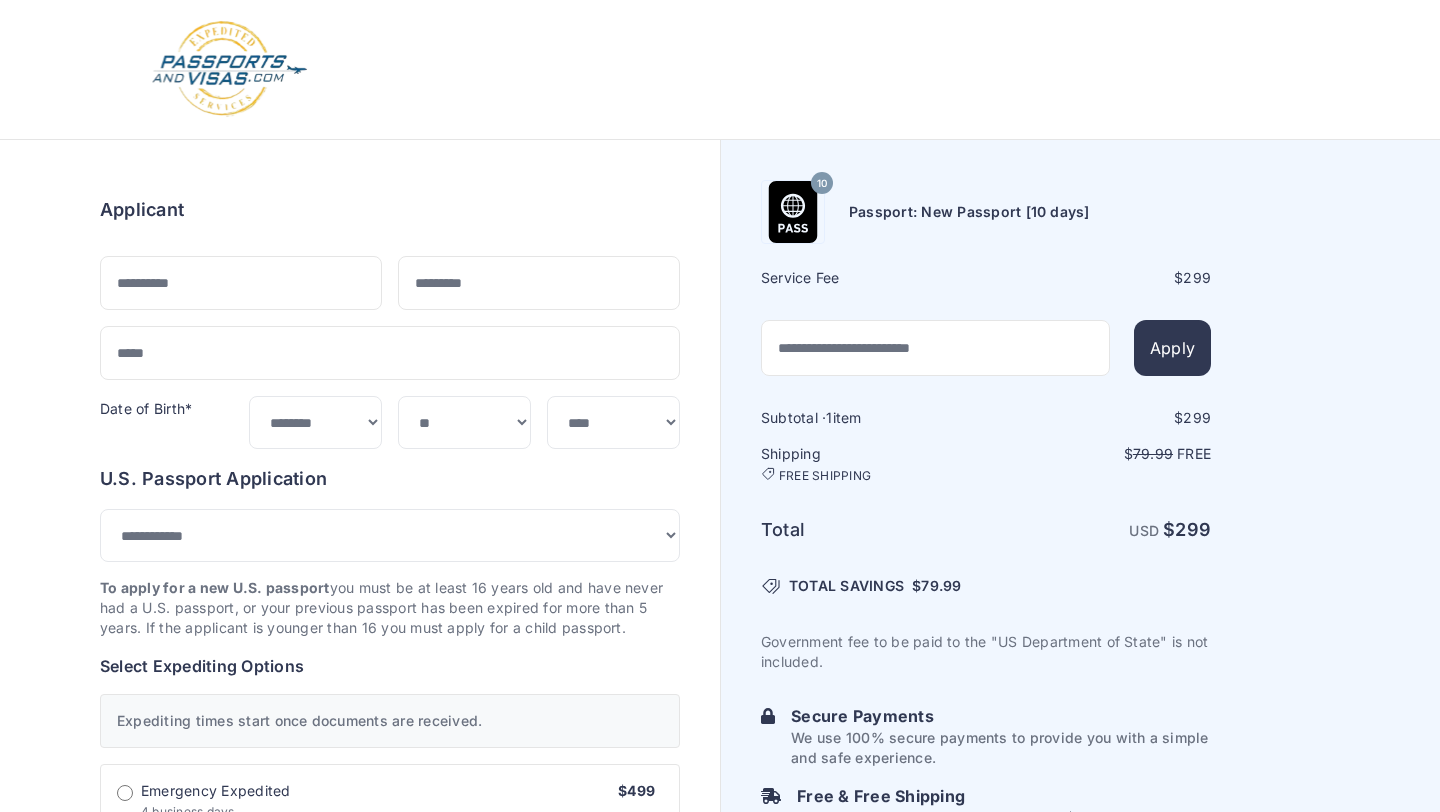 scroll, scrollTop: 0, scrollLeft: 0, axis: both 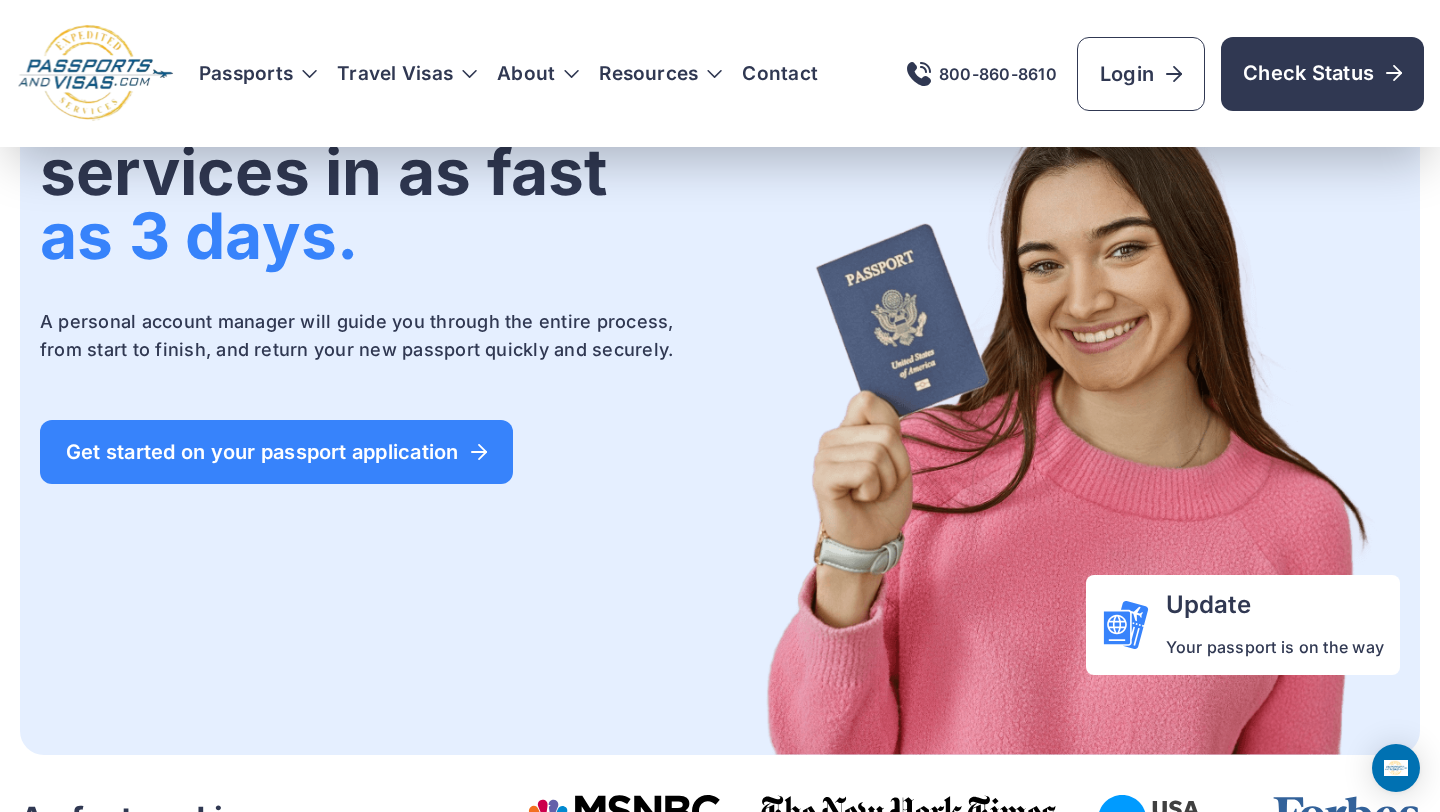 click on "Get started on your passport application" at bounding box center (276, 452) 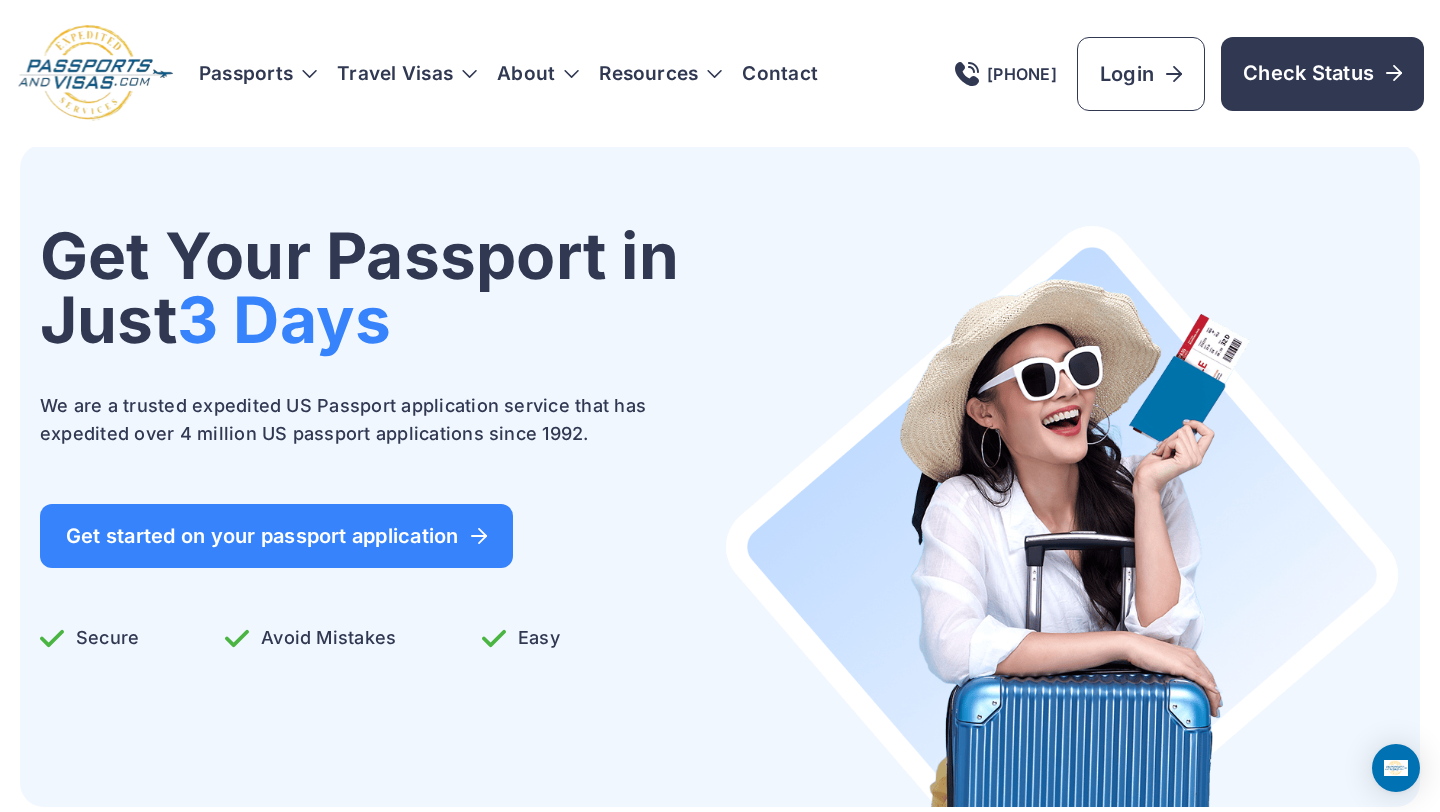scroll, scrollTop: 0, scrollLeft: 0, axis: both 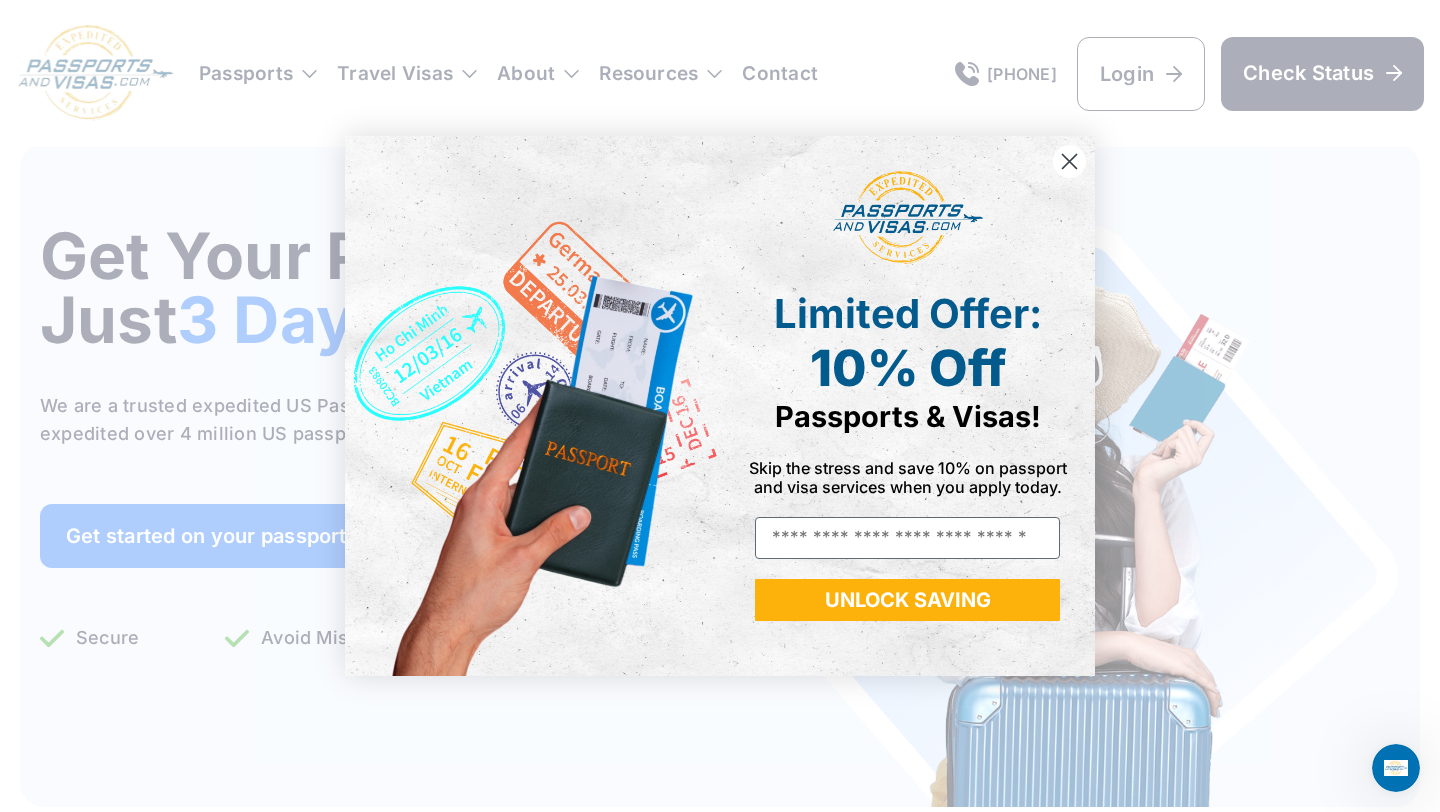 click 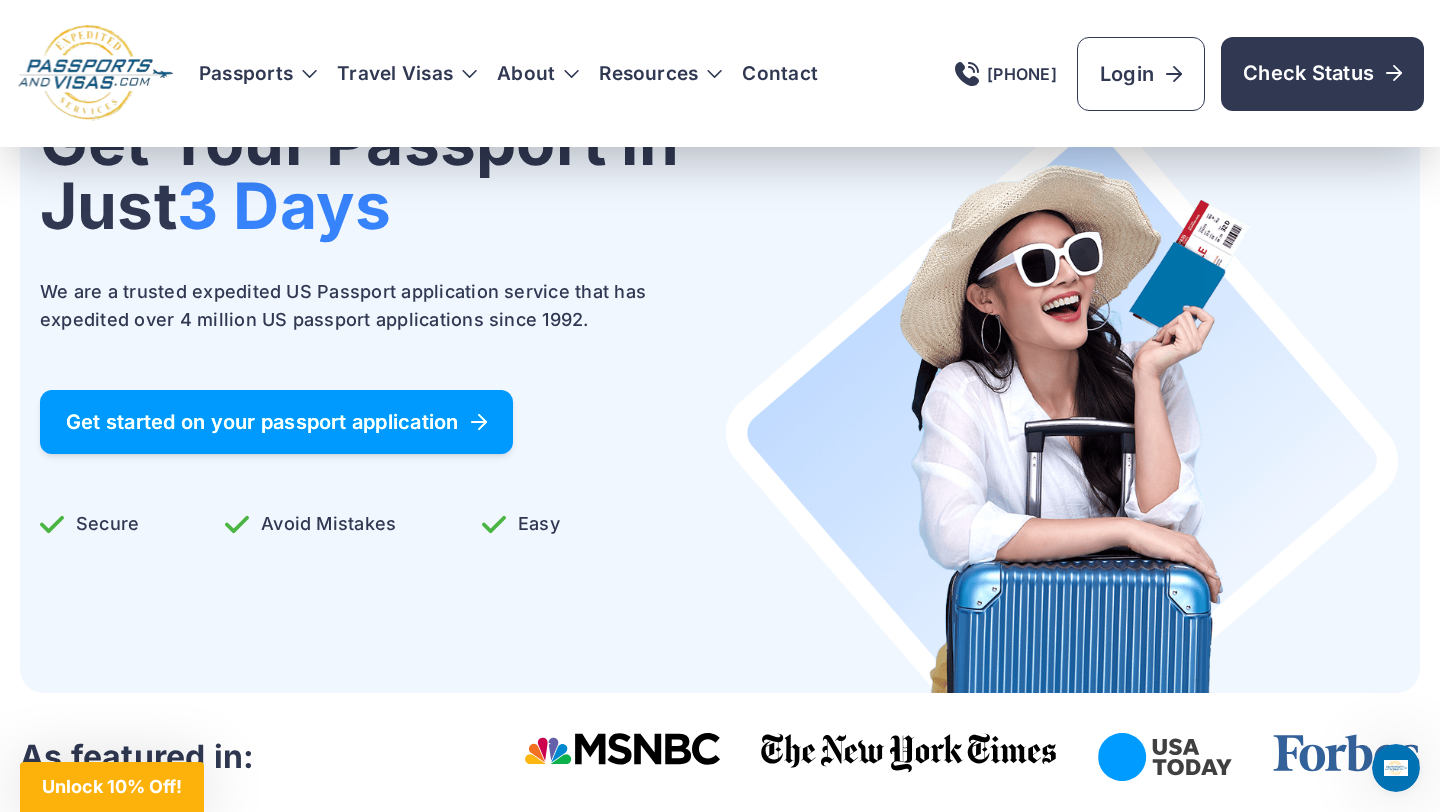 scroll, scrollTop: 115, scrollLeft: 0, axis: vertical 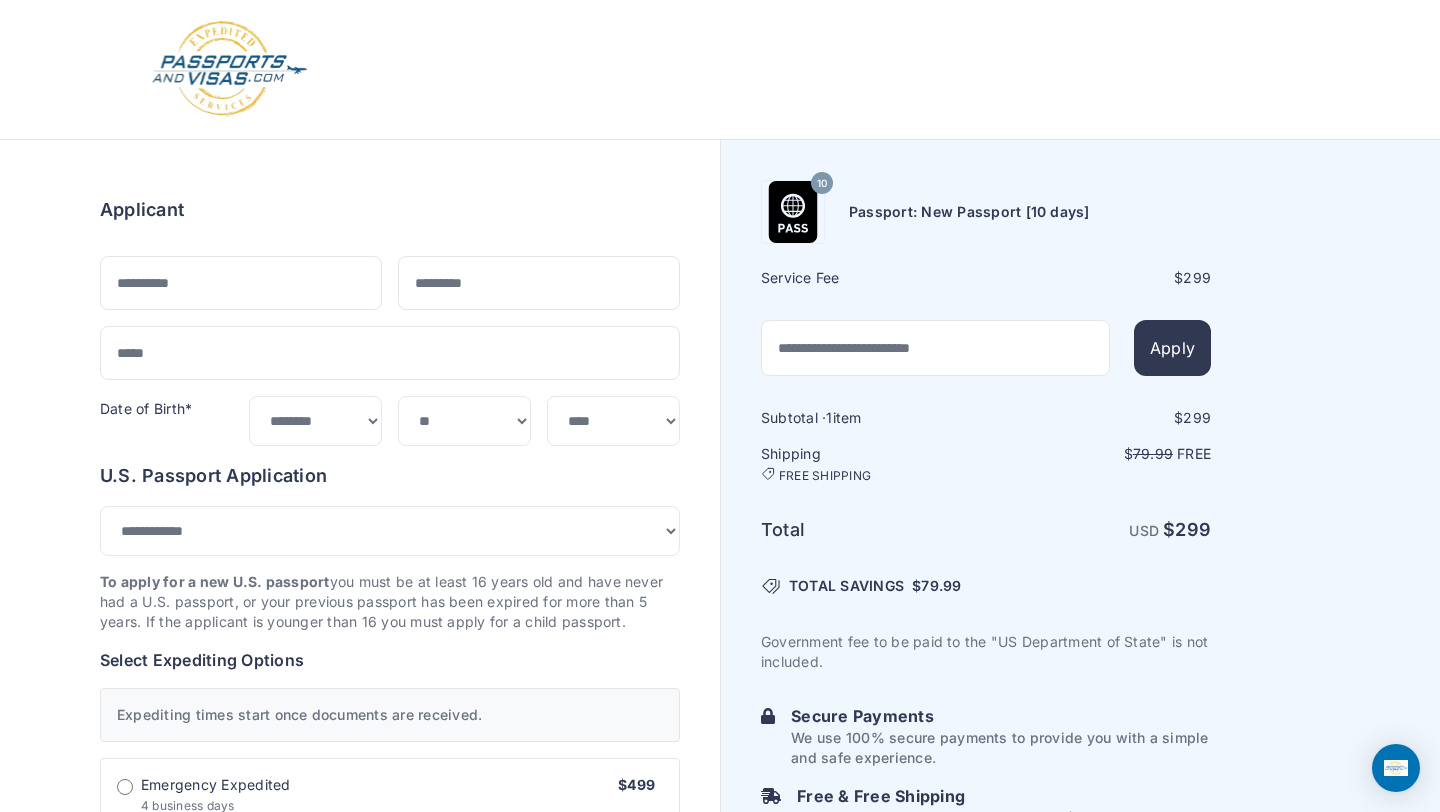 select on "**" 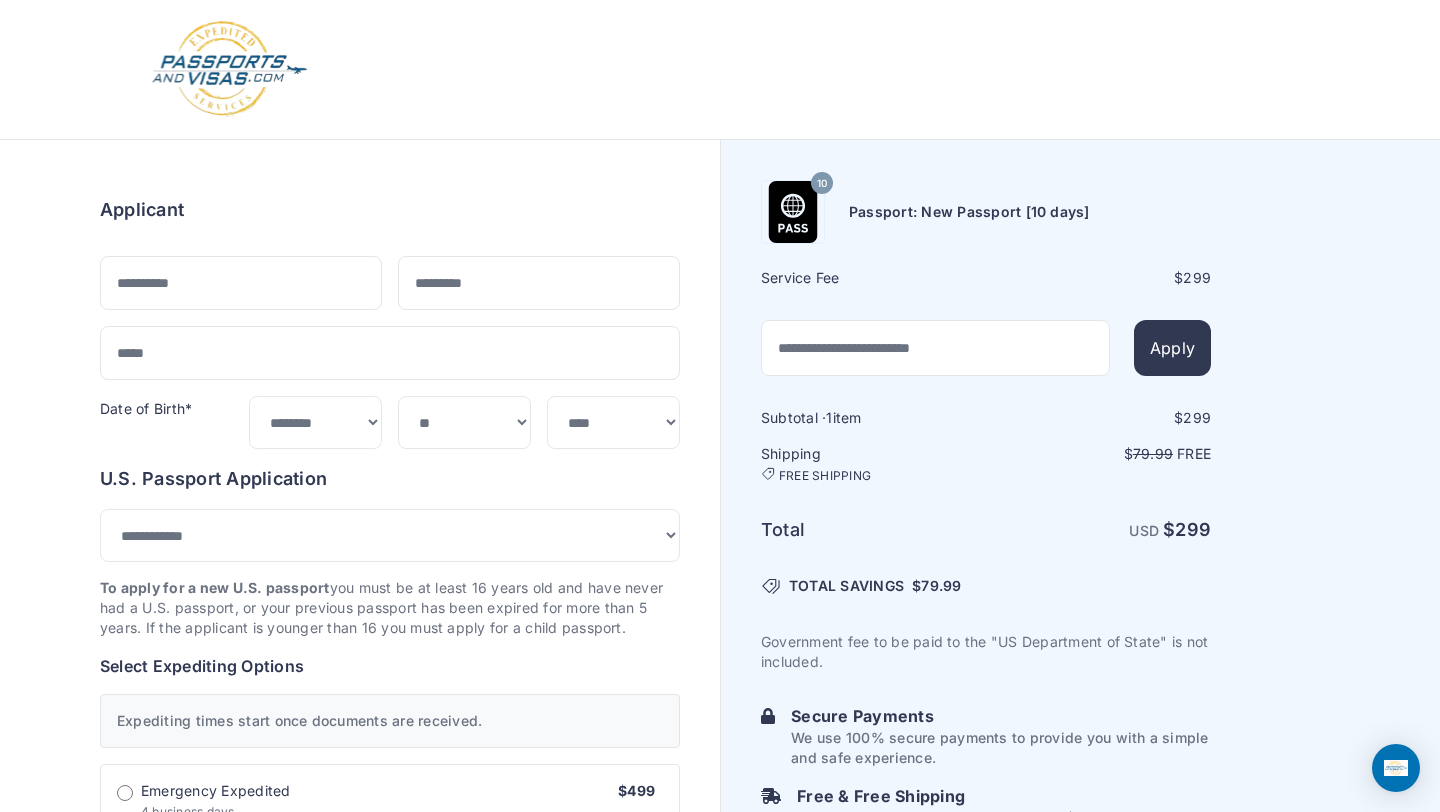 scroll, scrollTop: 0, scrollLeft: 0, axis: both 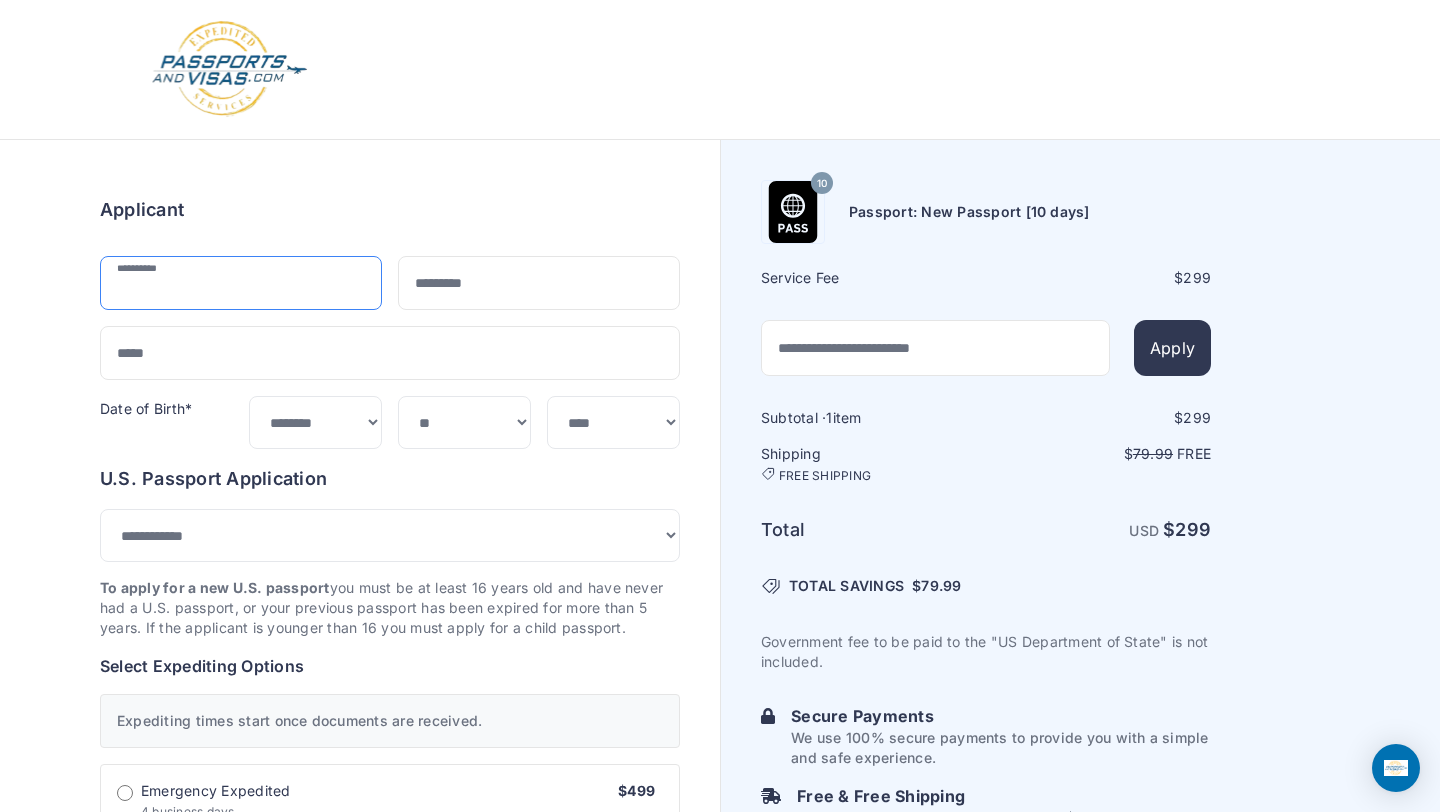 click at bounding box center (241, 283) 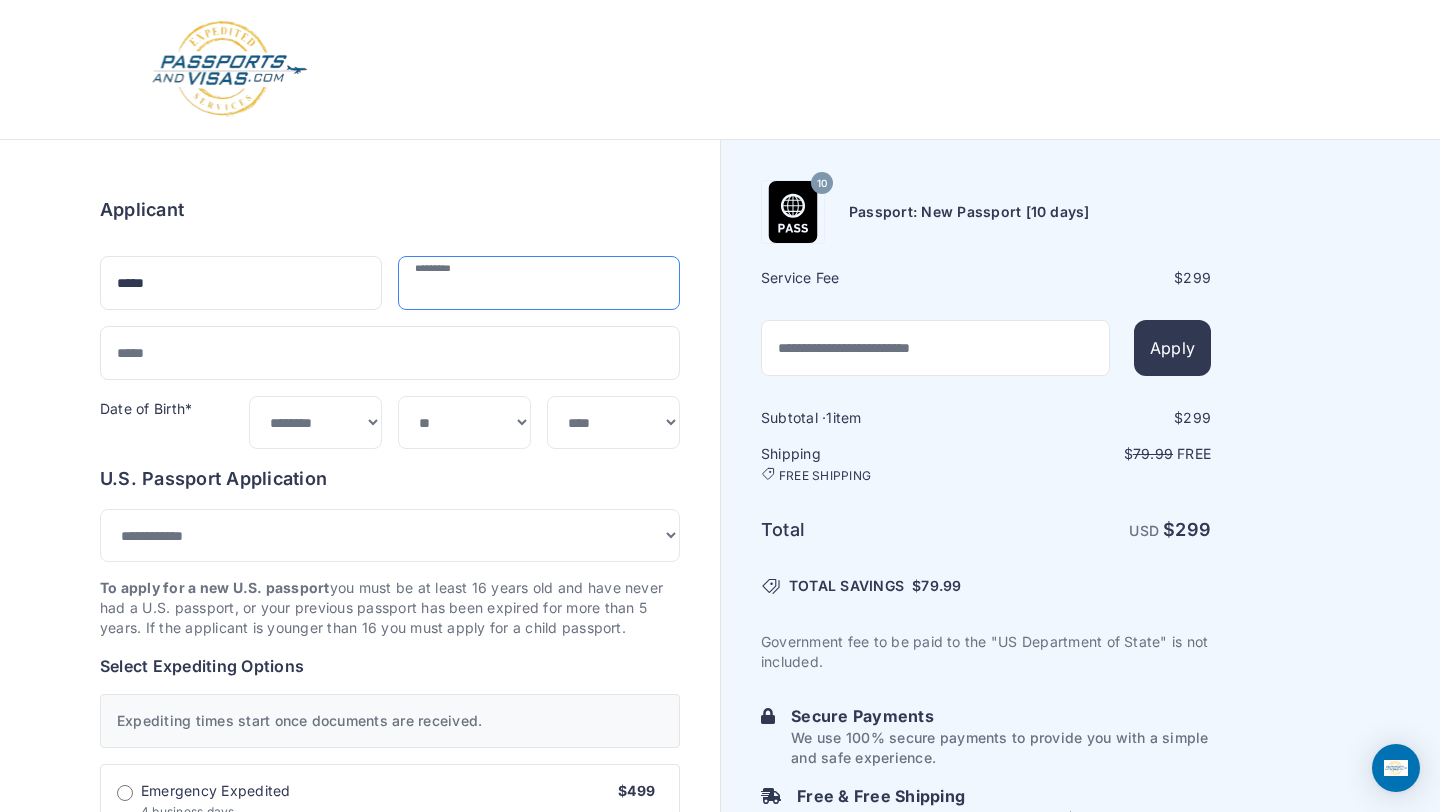 click at bounding box center (539, 283) 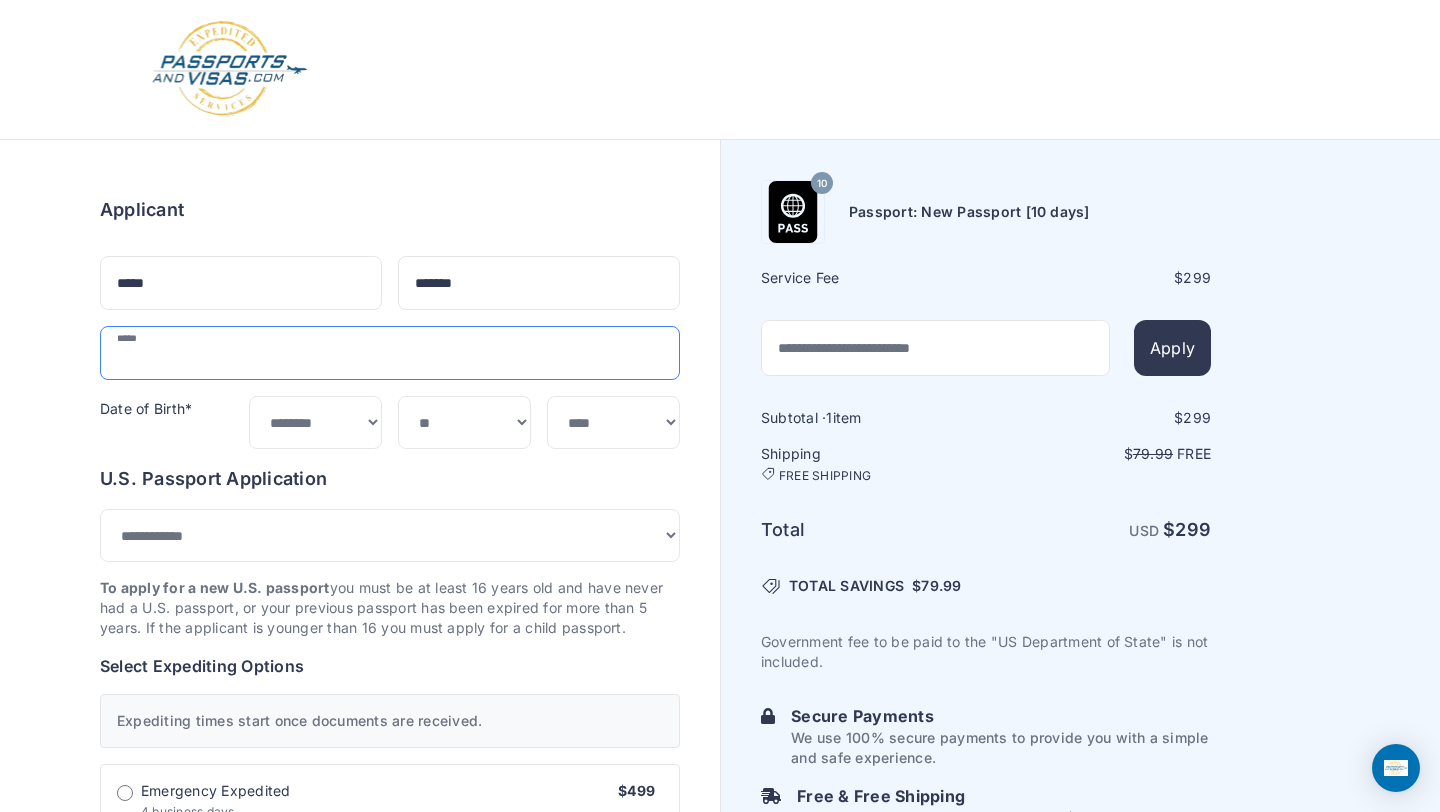 click at bounding box center (390, 353) 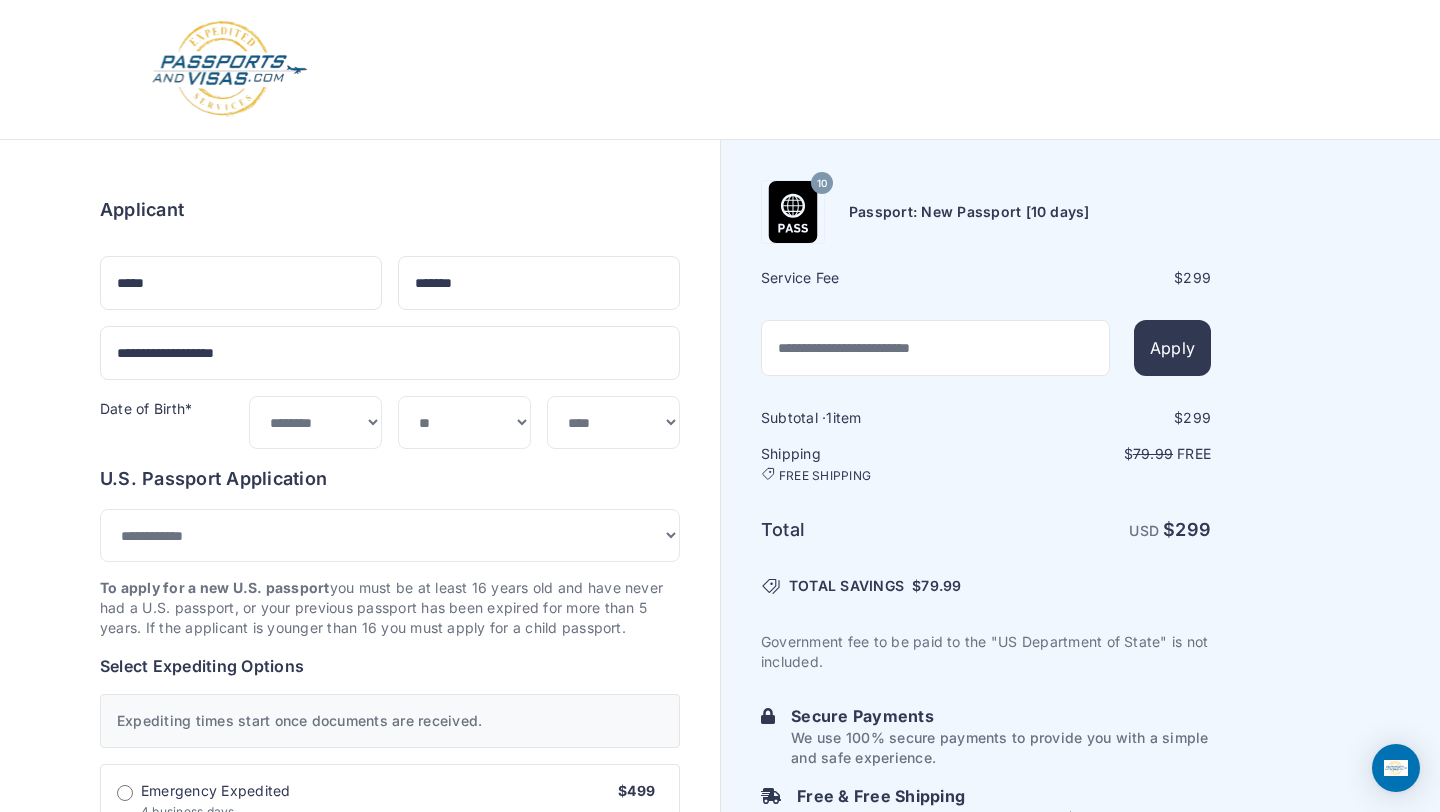 type on "**********" 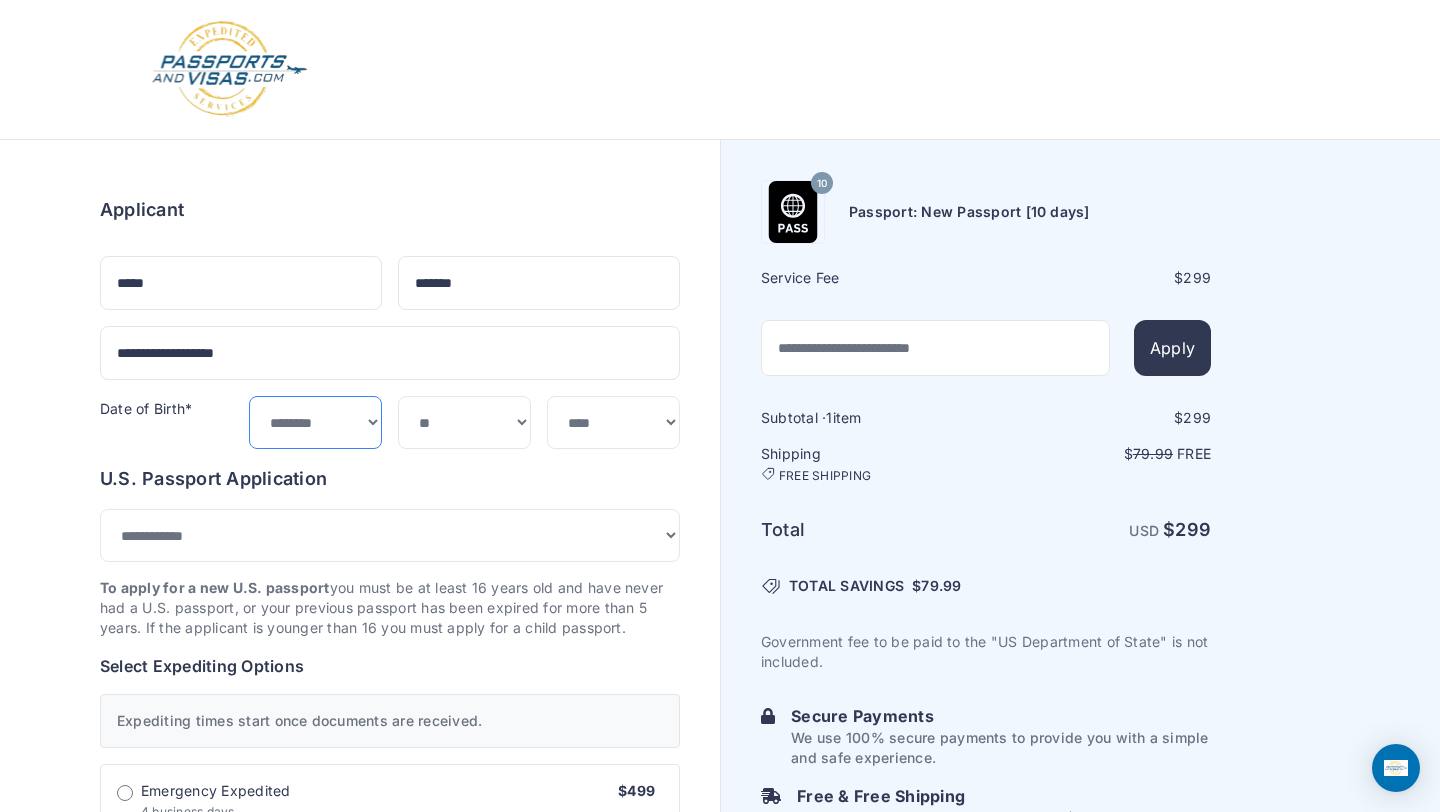 click on "*****
*******
********
*****
*****
***
****
****
******
*********
*******
********
********" at bounding box center (315, 422) 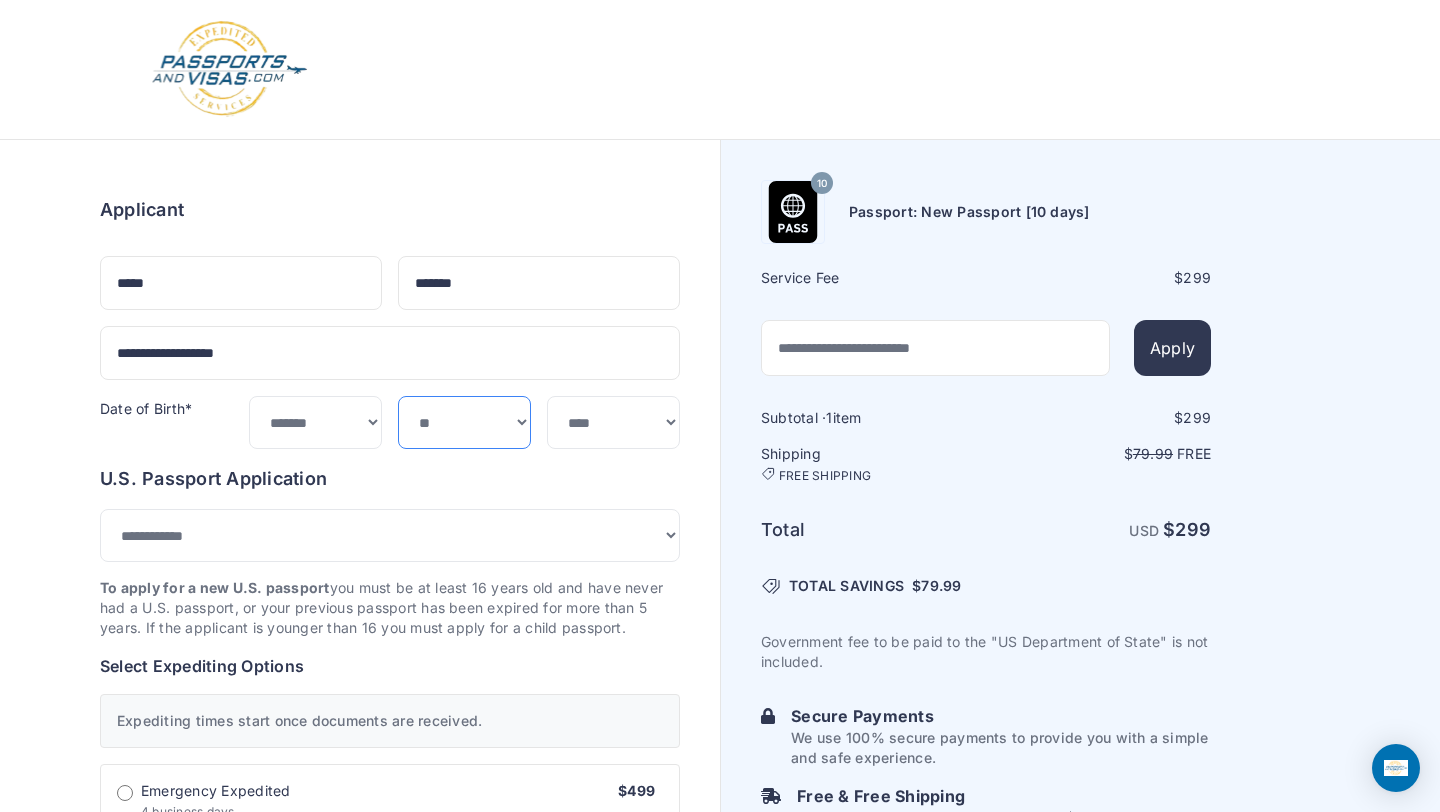 click on "***
*
*
*
*
*
*
*
*
*
**
**
**
**
** ** ** ** ** **" at bounding box center [464, 422] 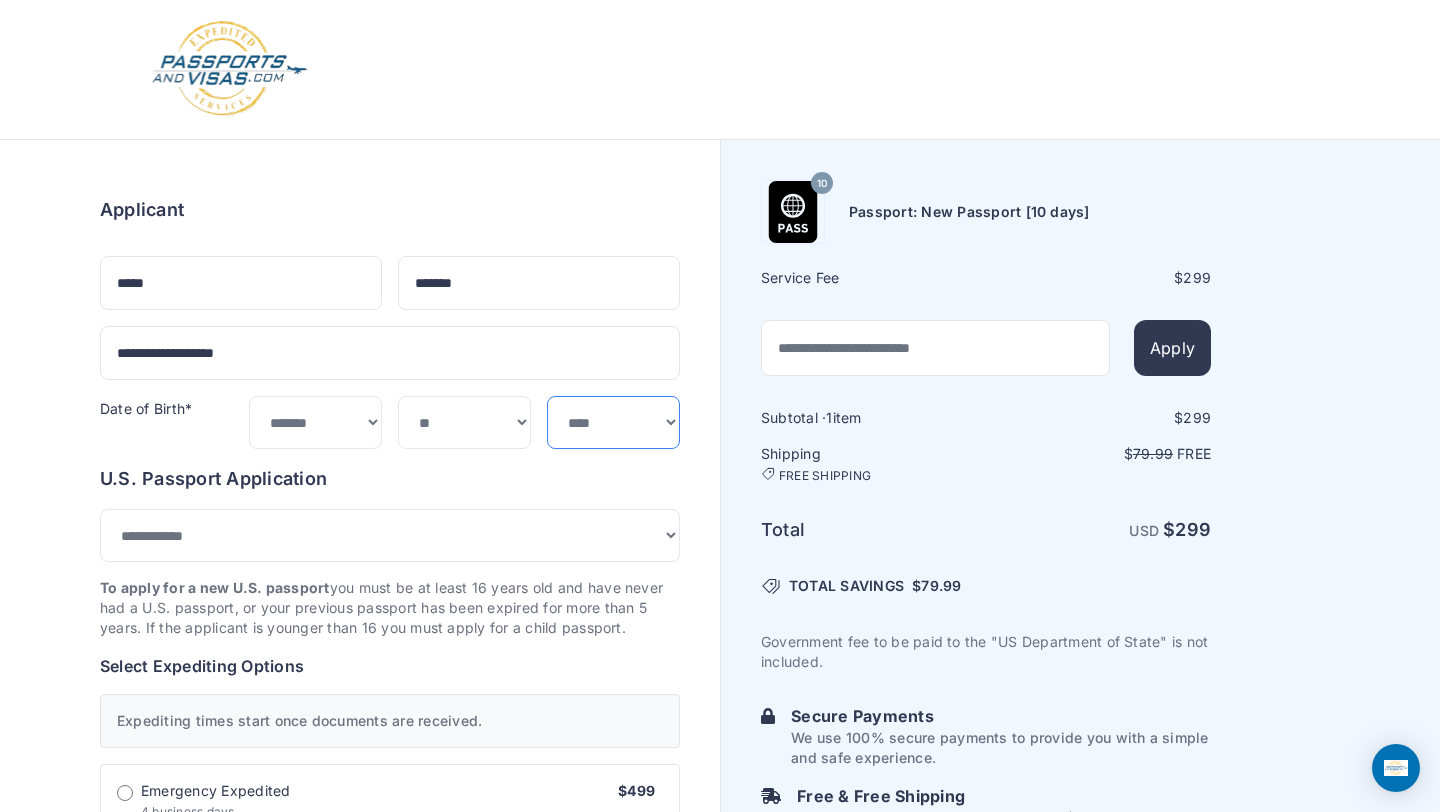 click on "****
****
****
****
****
****
****
****
****
****
****
****
****
**** **** **** **** **** **** **** **** **** **** ****" at bounding box center (613, 422) 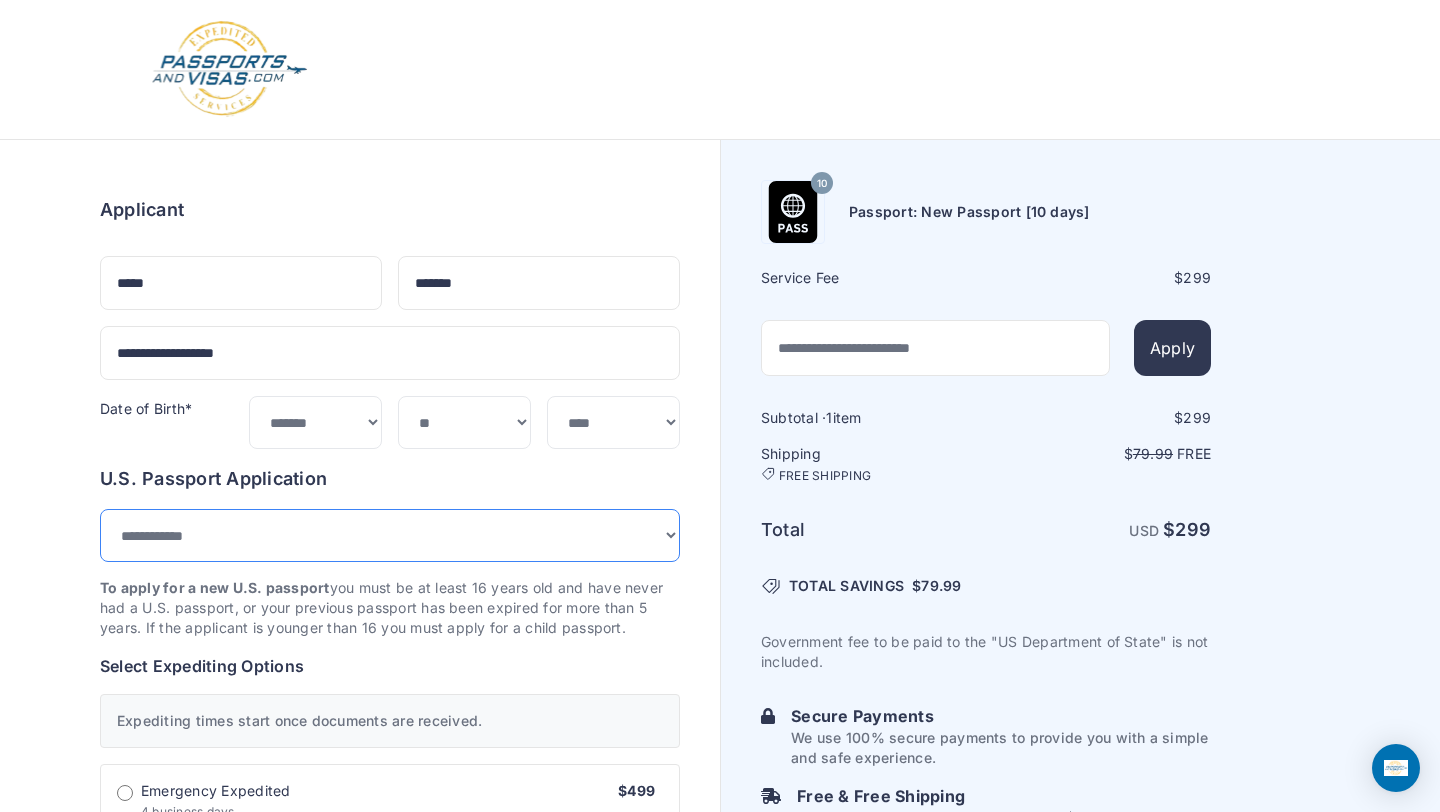 click on "**********" at bounding box center [390, 535] 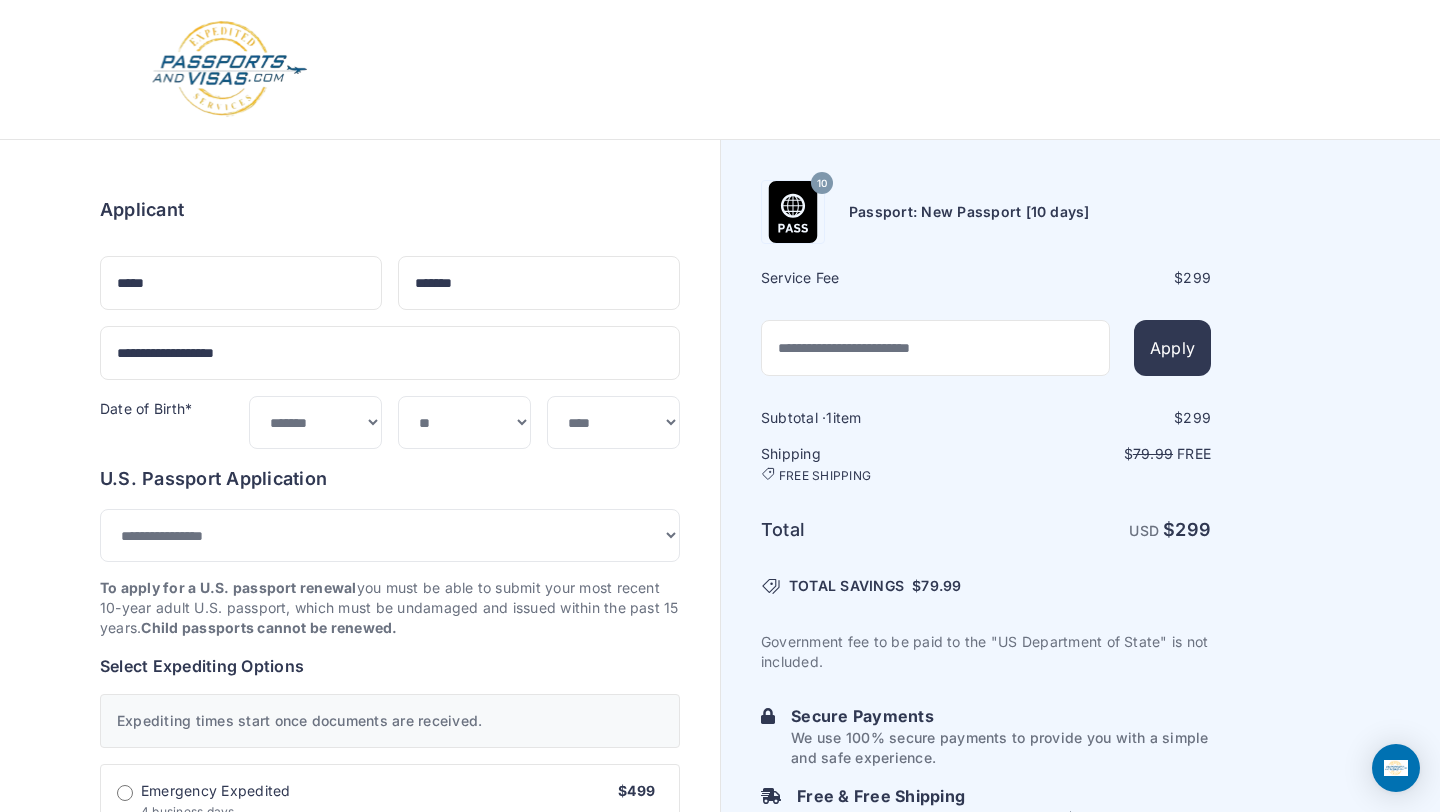 click on "U.S. Passport Application" at bounding box center (390, 479) 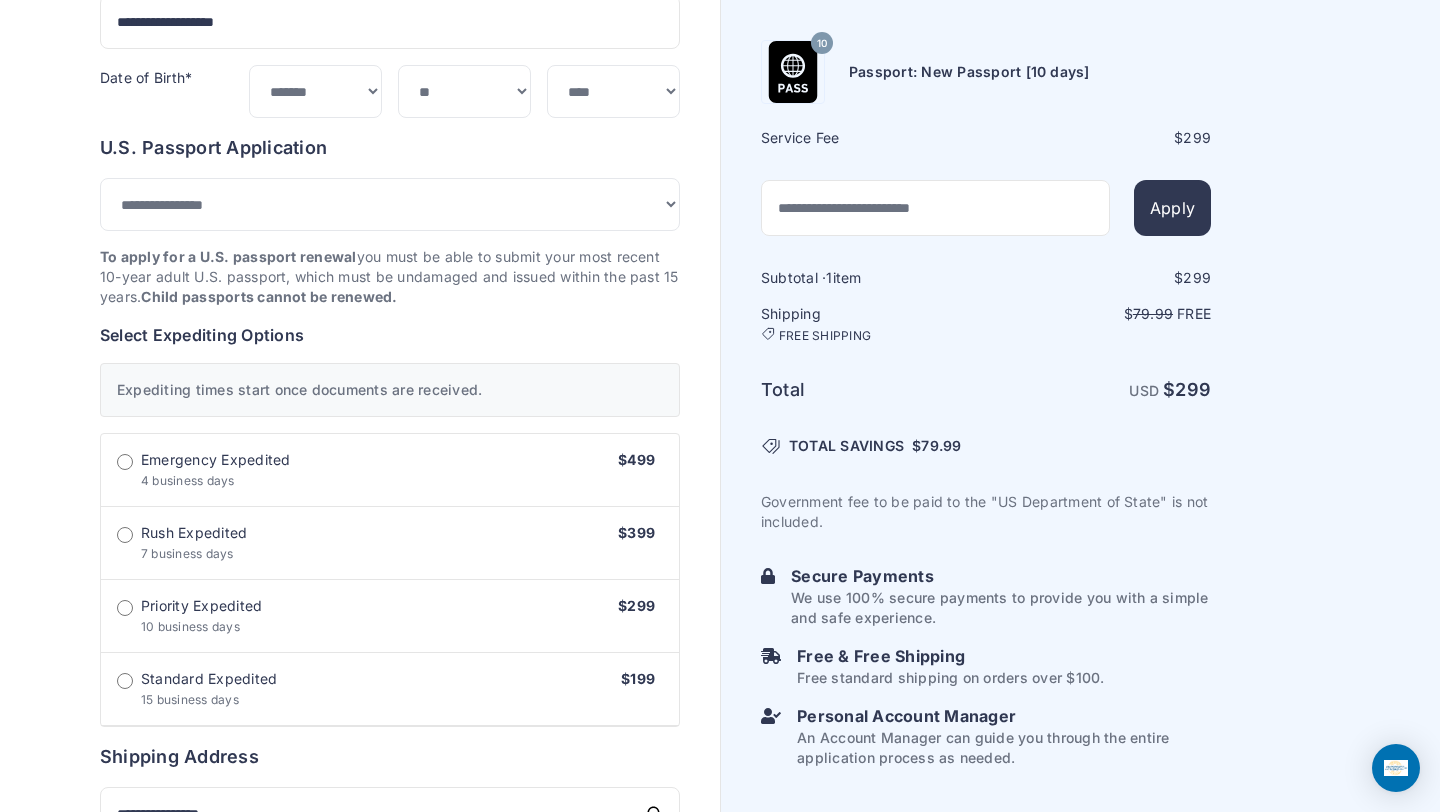 scroll, scrollTop: 332, scrollLeft: 0, axis: vertical 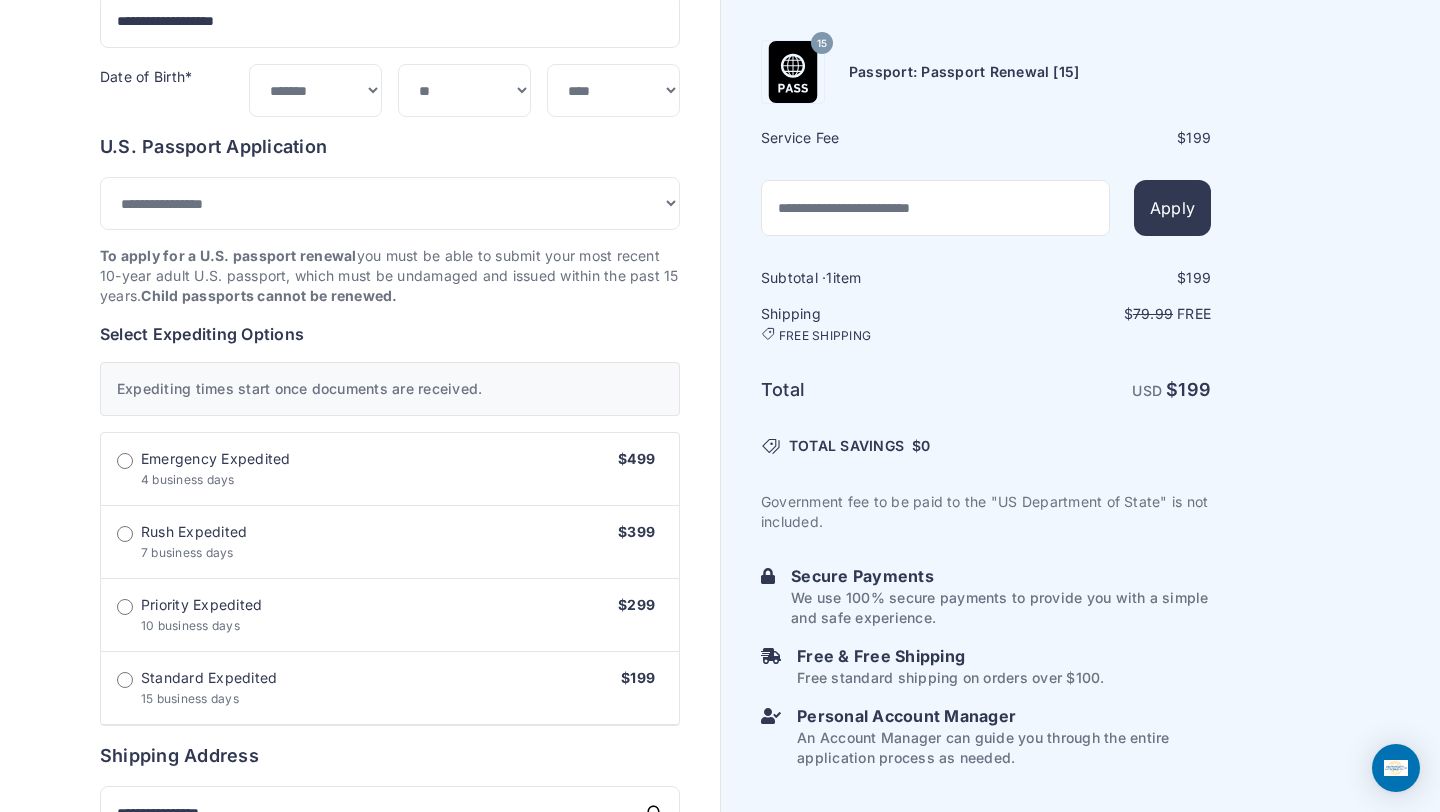 click on "Order summary
$ 199
15
199 1 $" at bounding box center (360, 696) 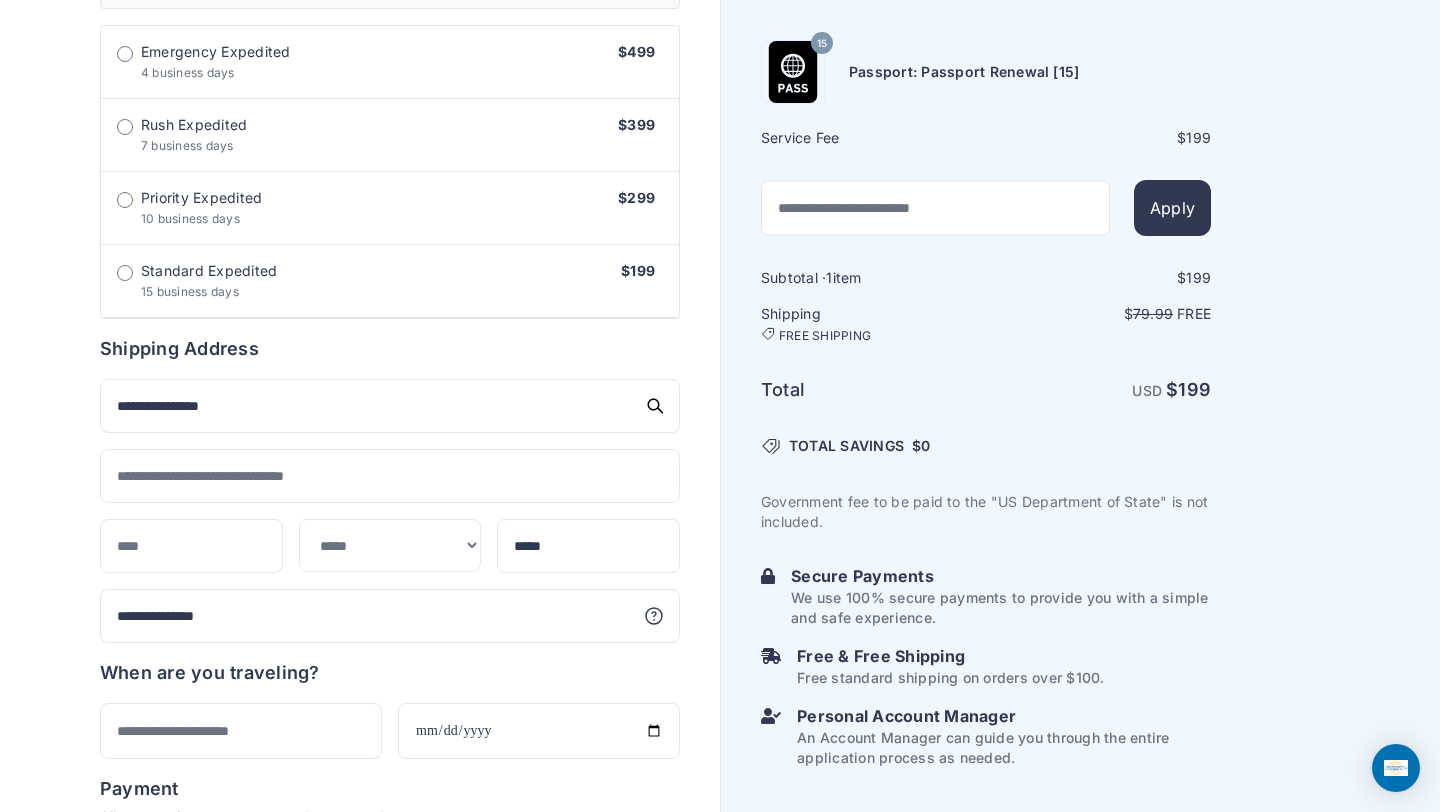 scroll, scrollTop: 740, scrollLeft: 0, axis: vertical 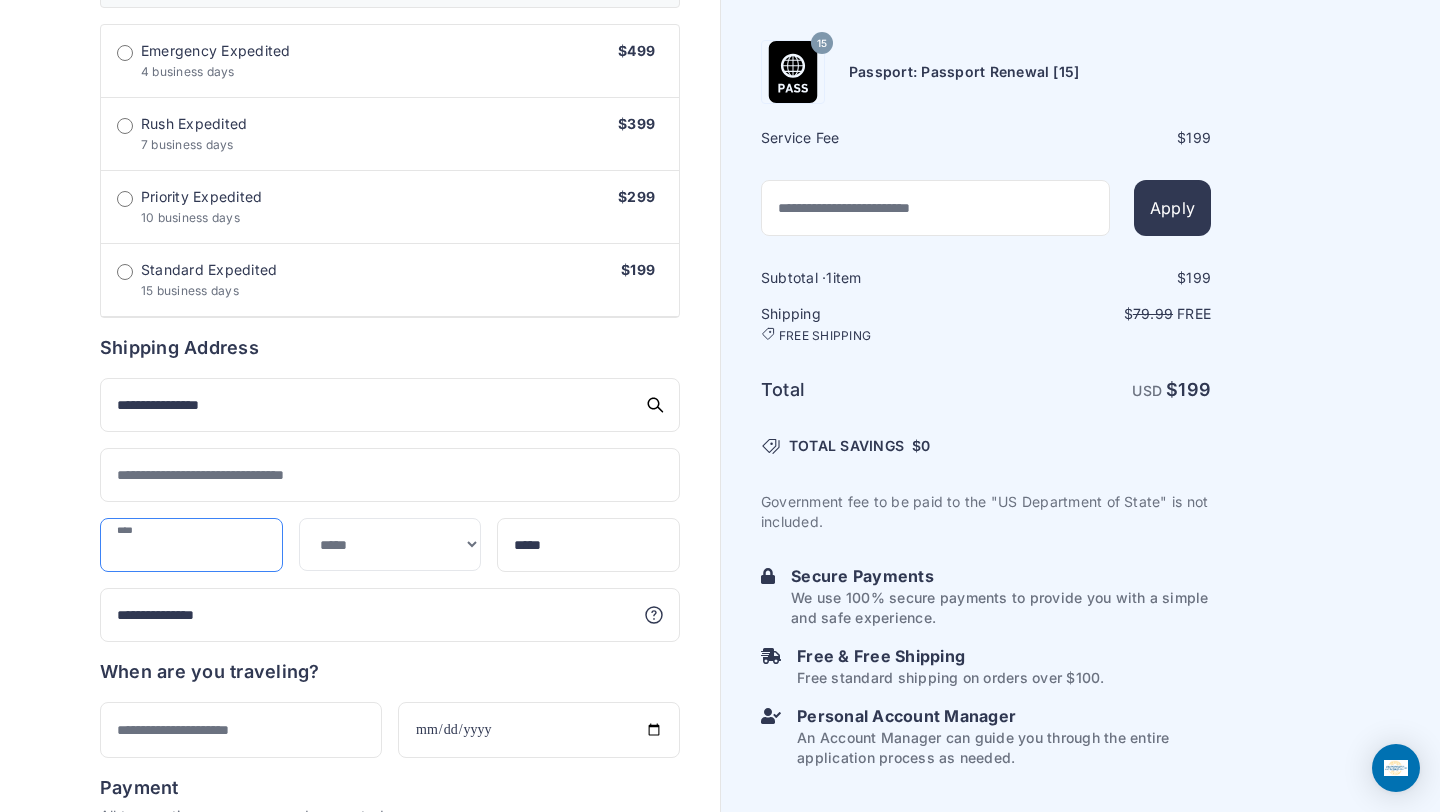 click at bounding box center (191, 545) 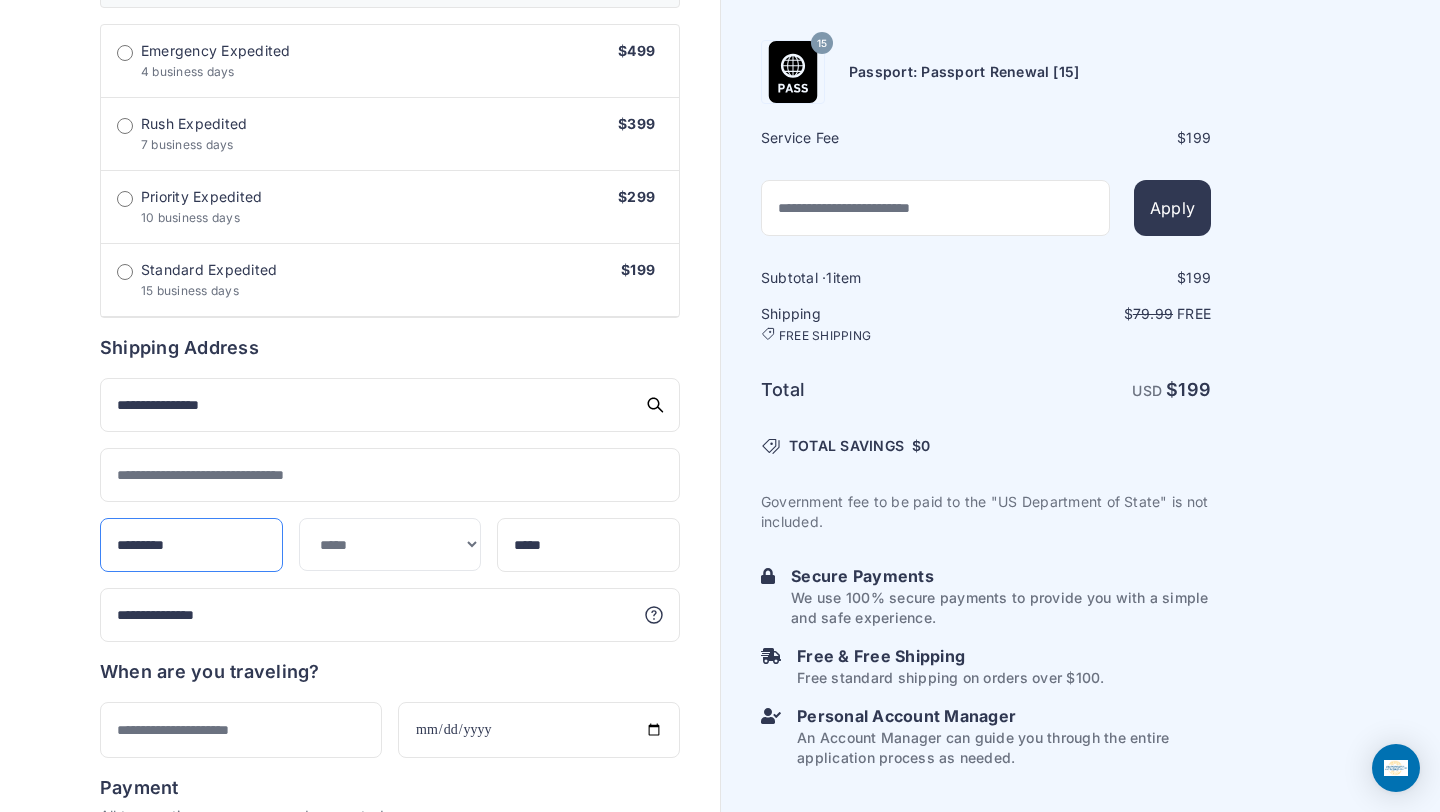 type on "*********" 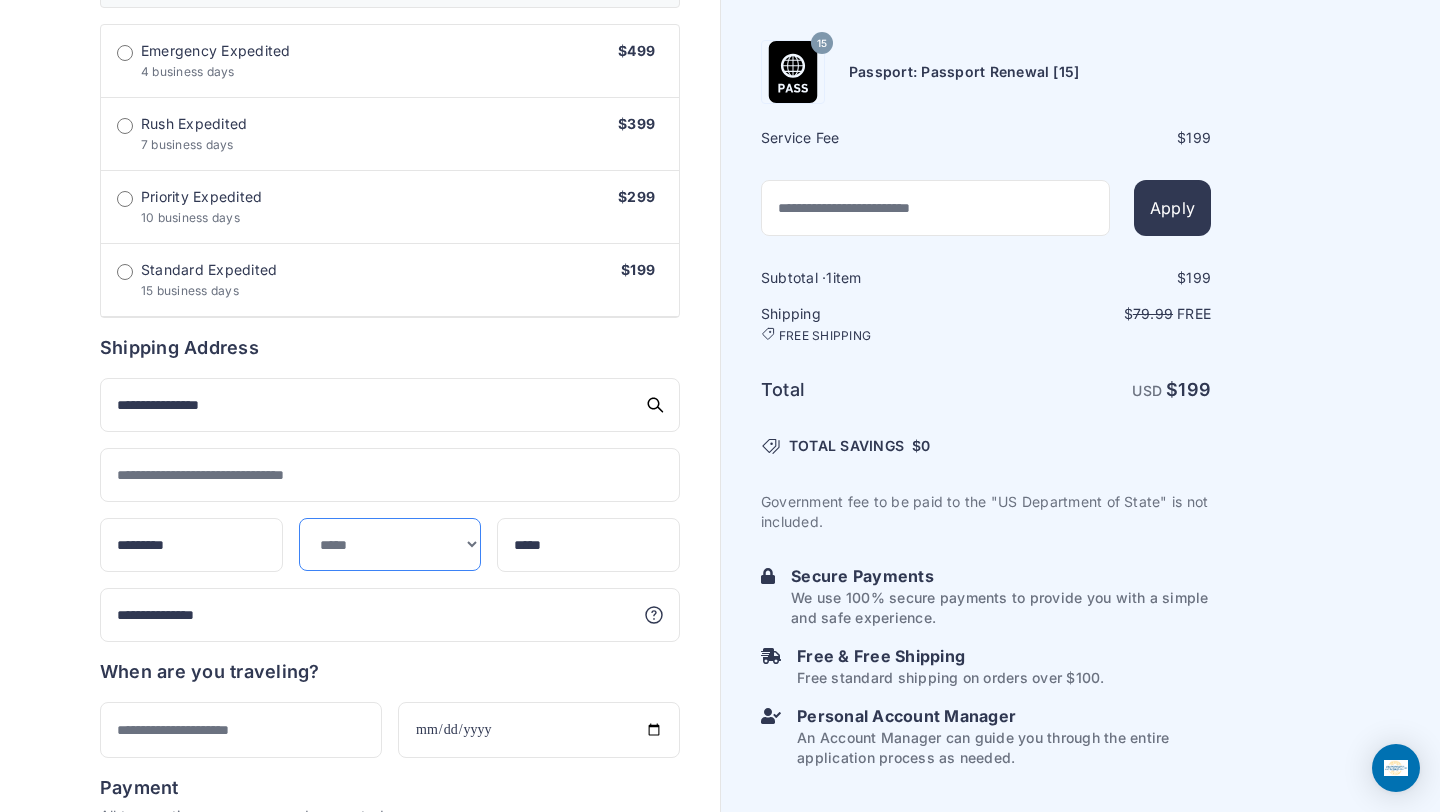 select on "**" 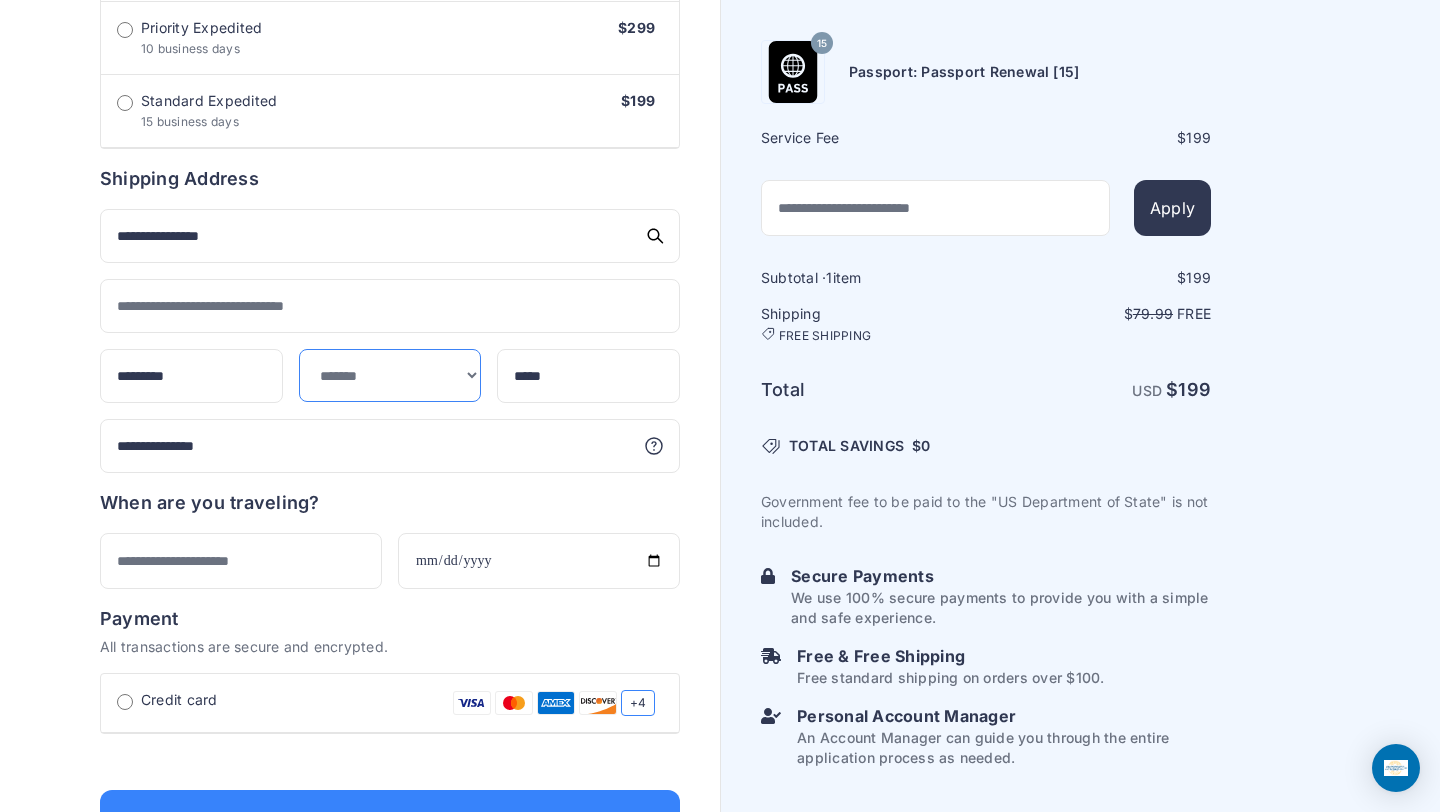 scroll, scrollTop: 910, scrollLeft: 0, axis: vertical 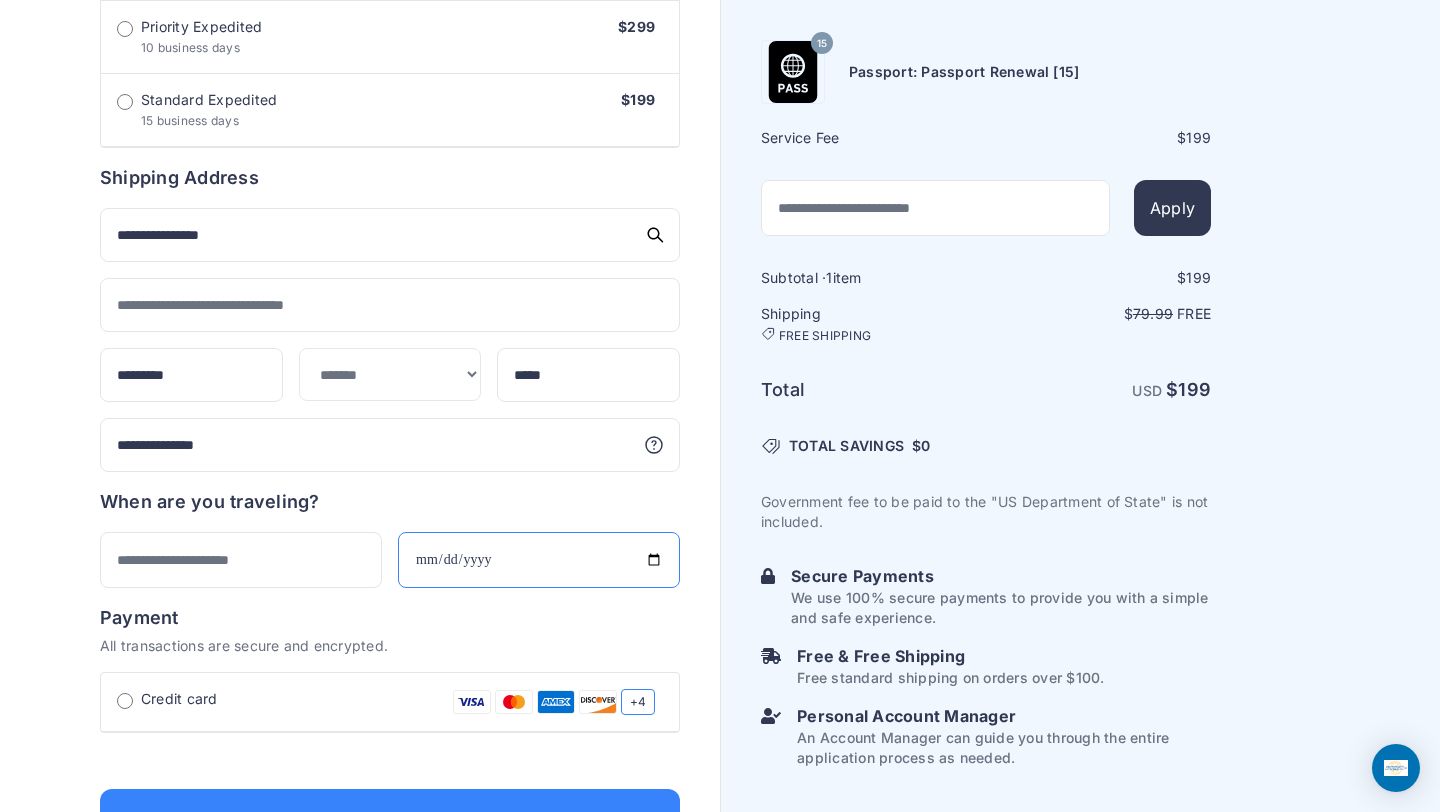 click at bounding box center (539, 560) 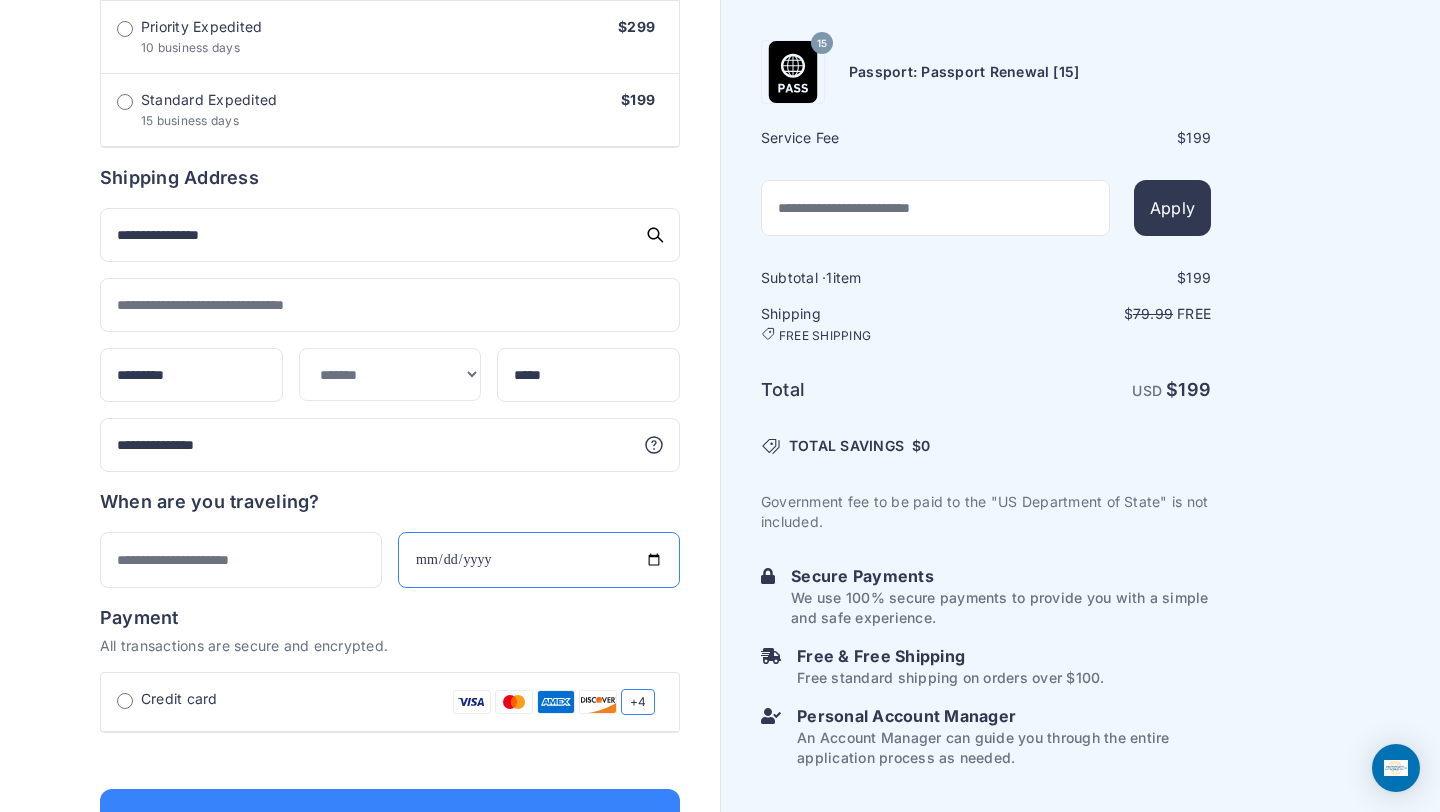 click at bounding box center (539, 560) 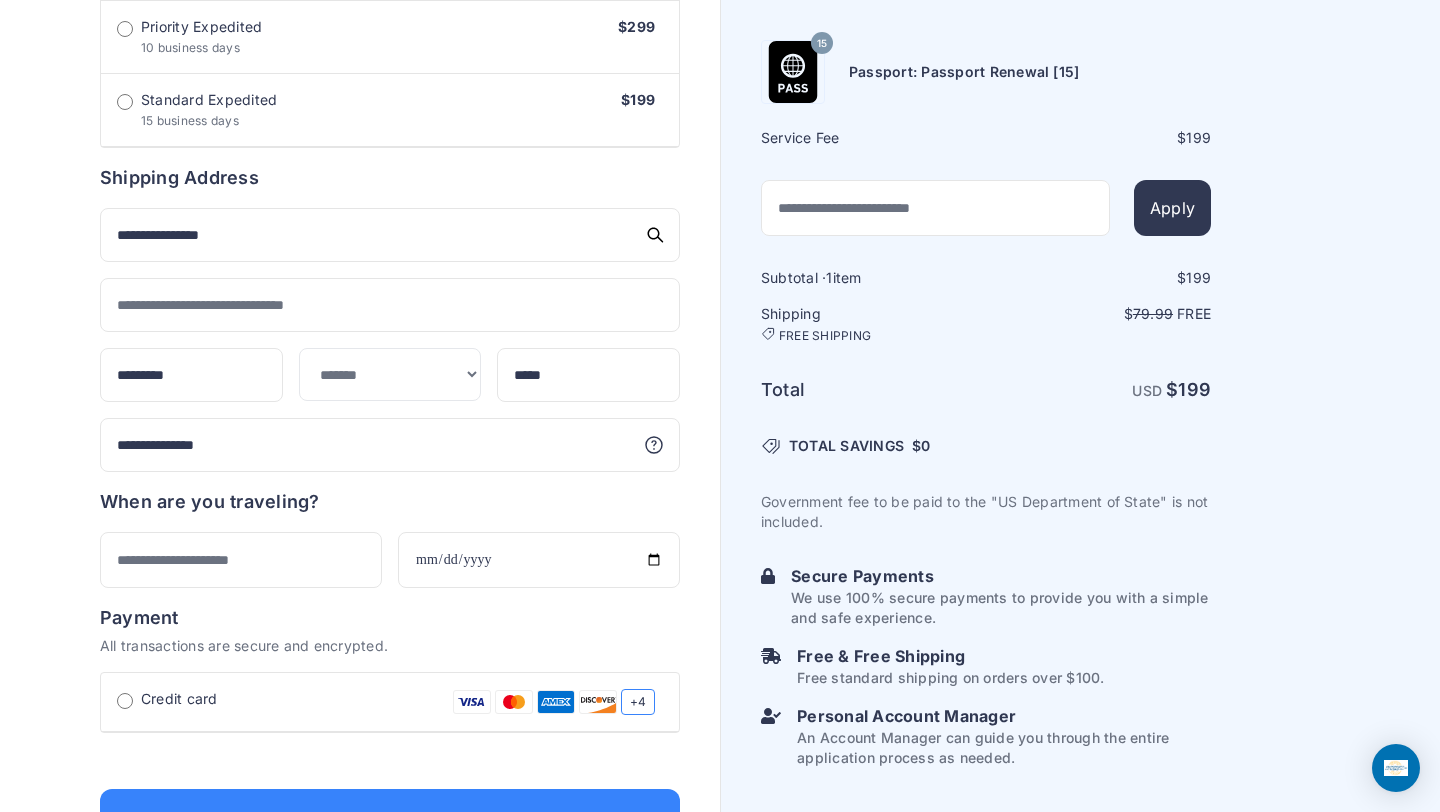 click on "Payment
All transactions are secure and encrypted." at bounding box center [390, 630] 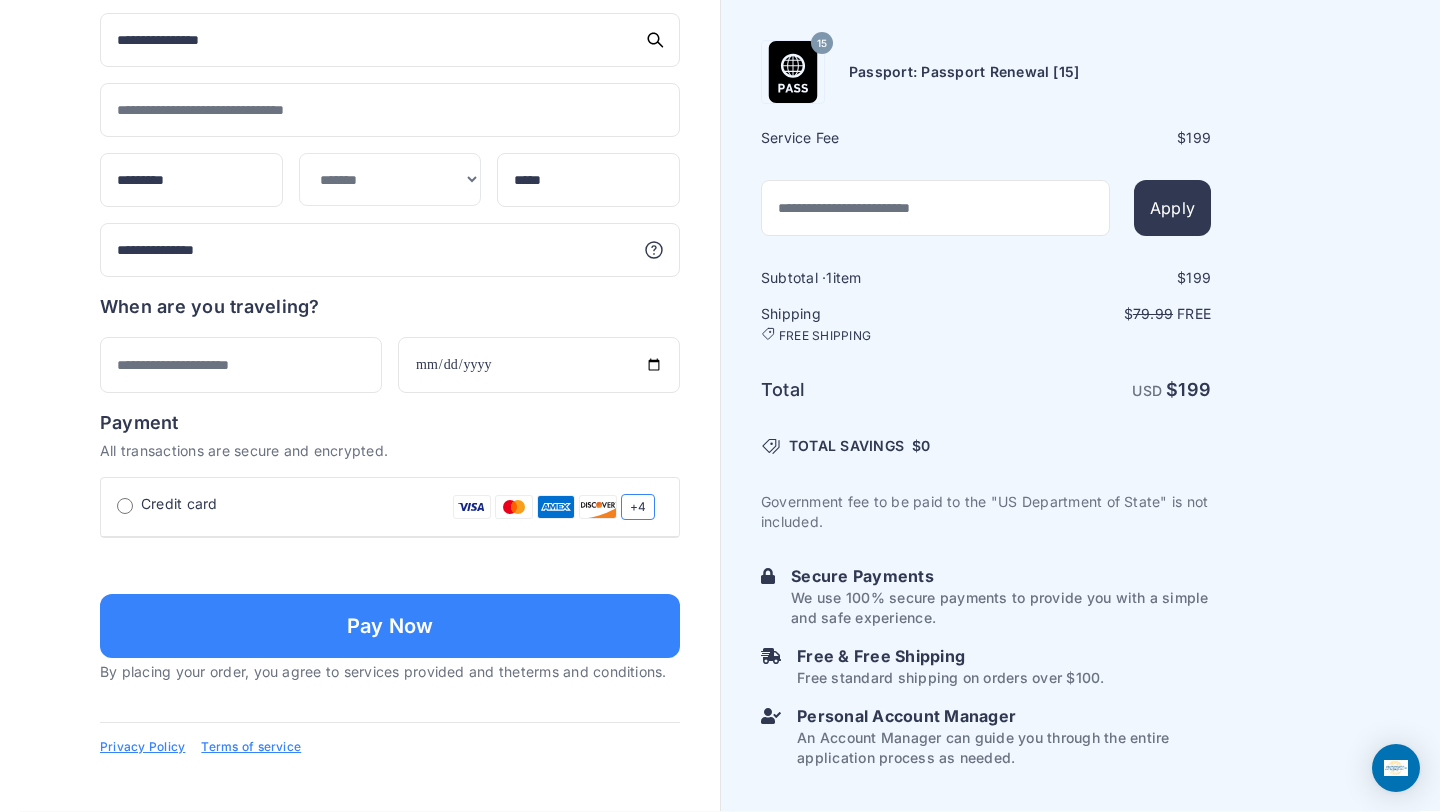 scroll, scrollTop: 1157, scrollLeft: 0, axis: vertical 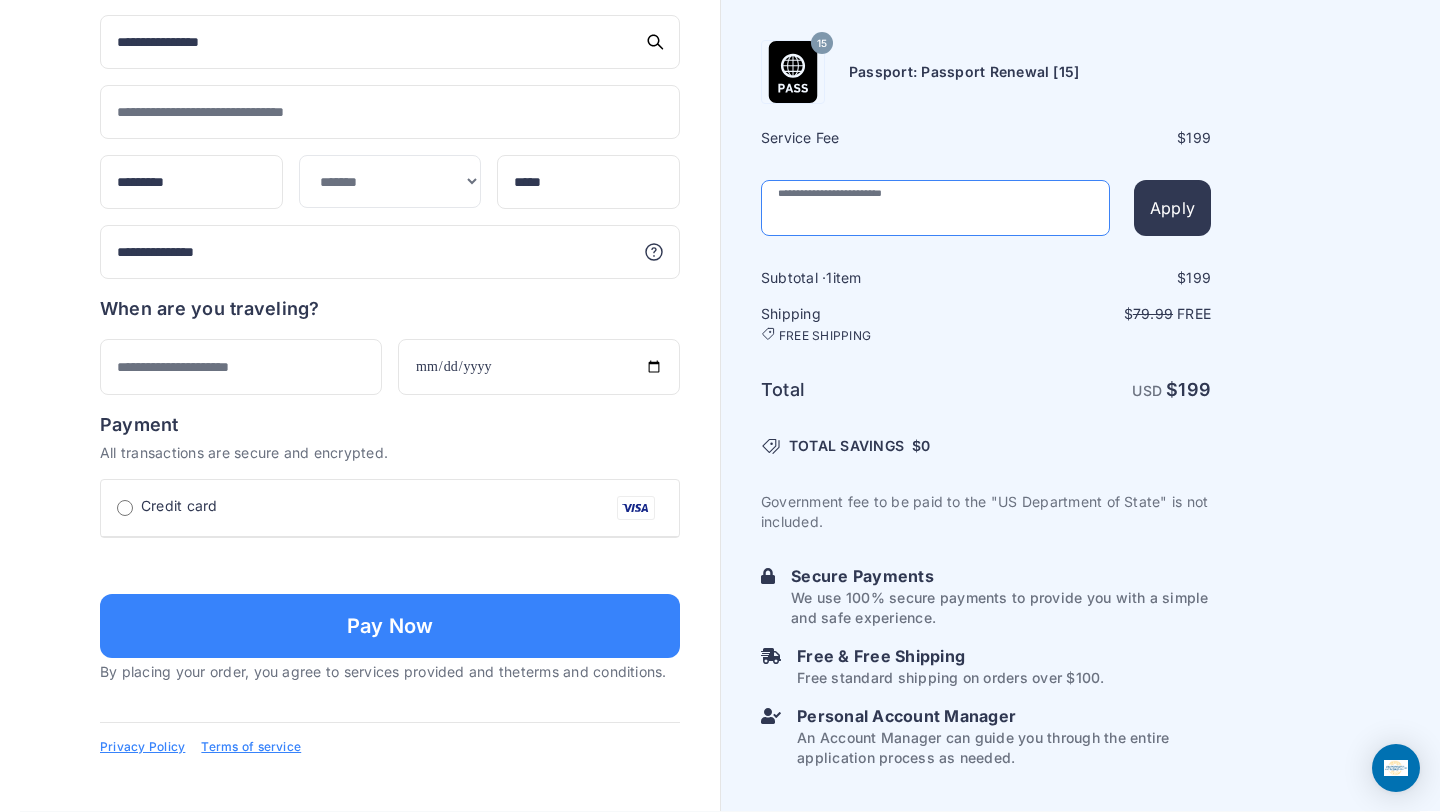click at bounding box center [935, 208] 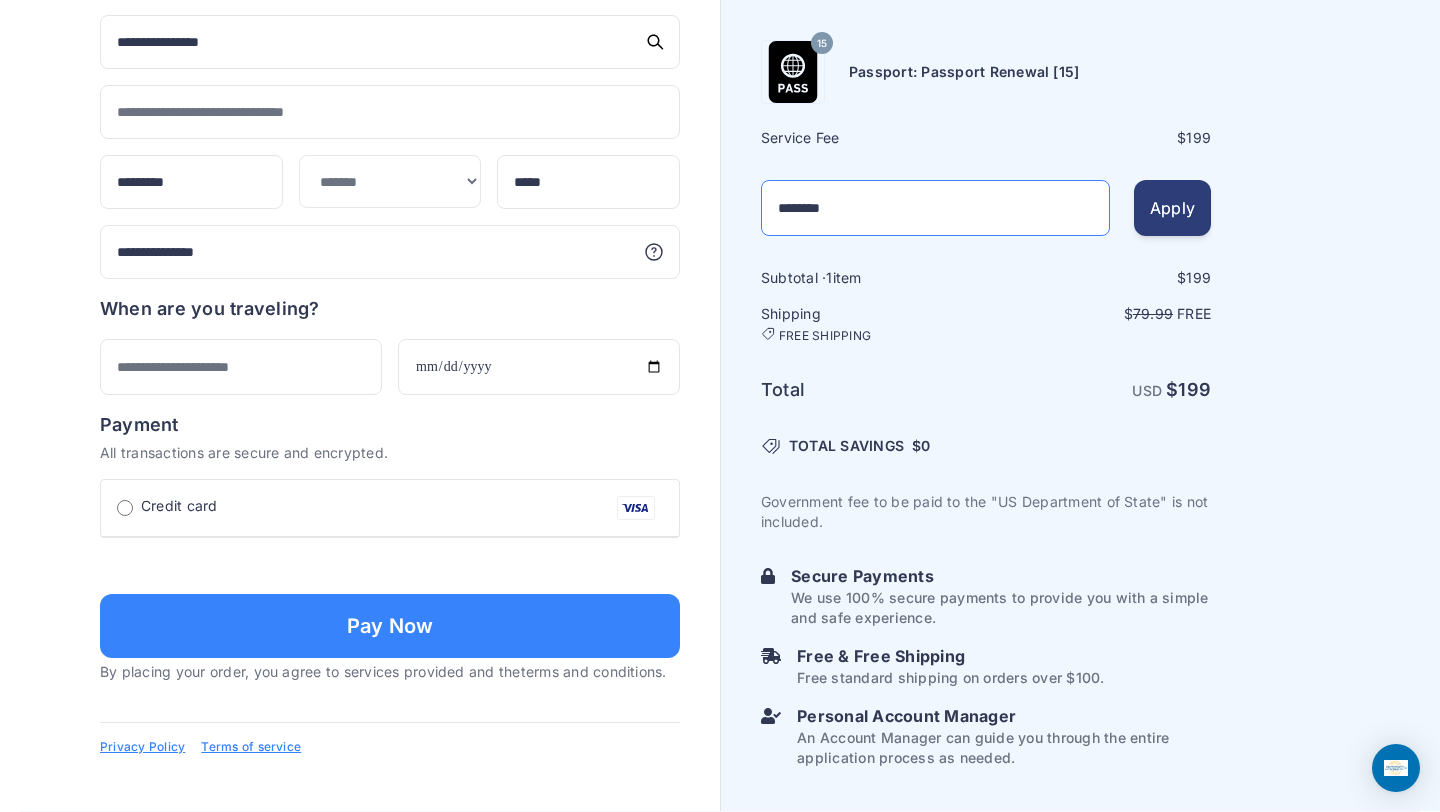 type on "********" 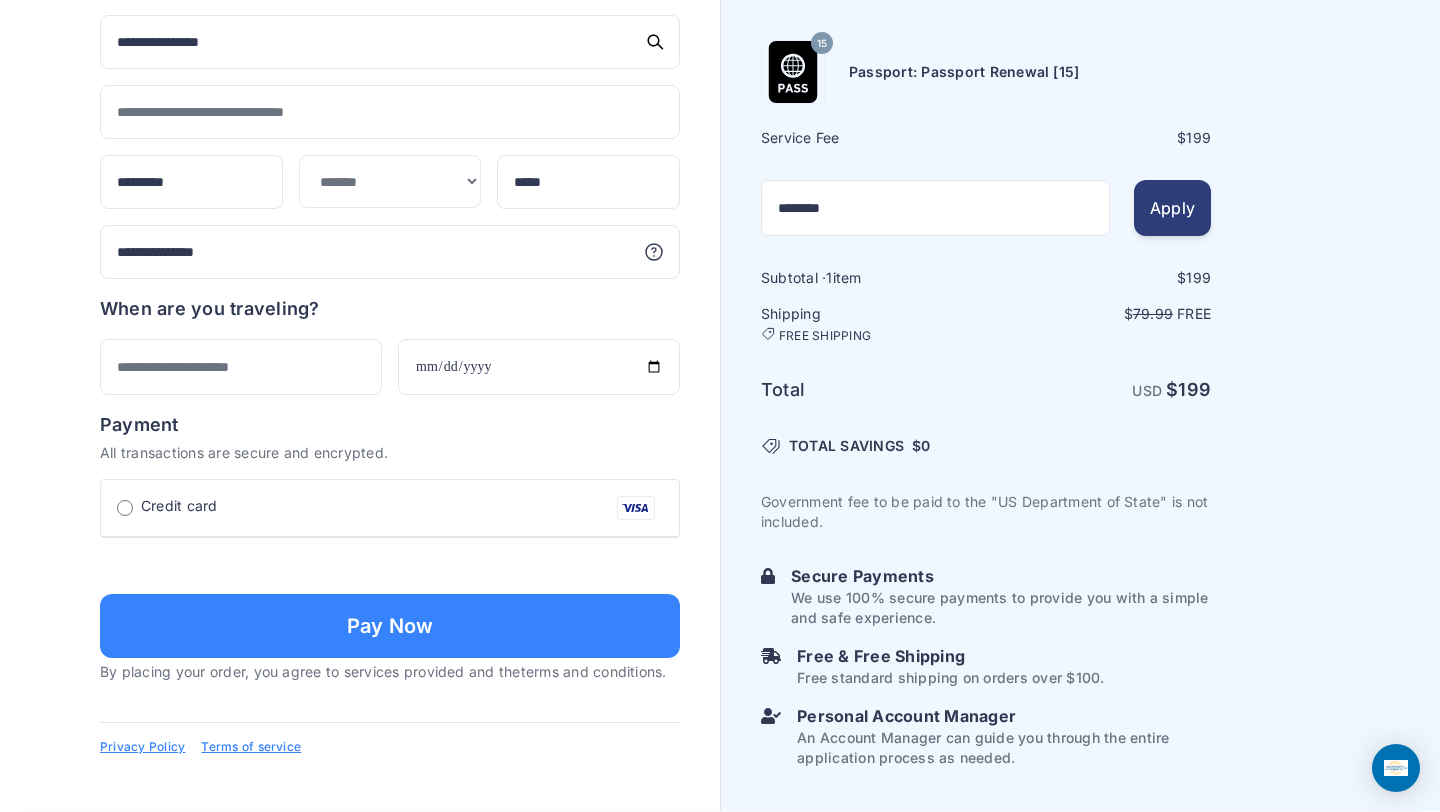 click on "Apply" at bounding box center (1172, 208) 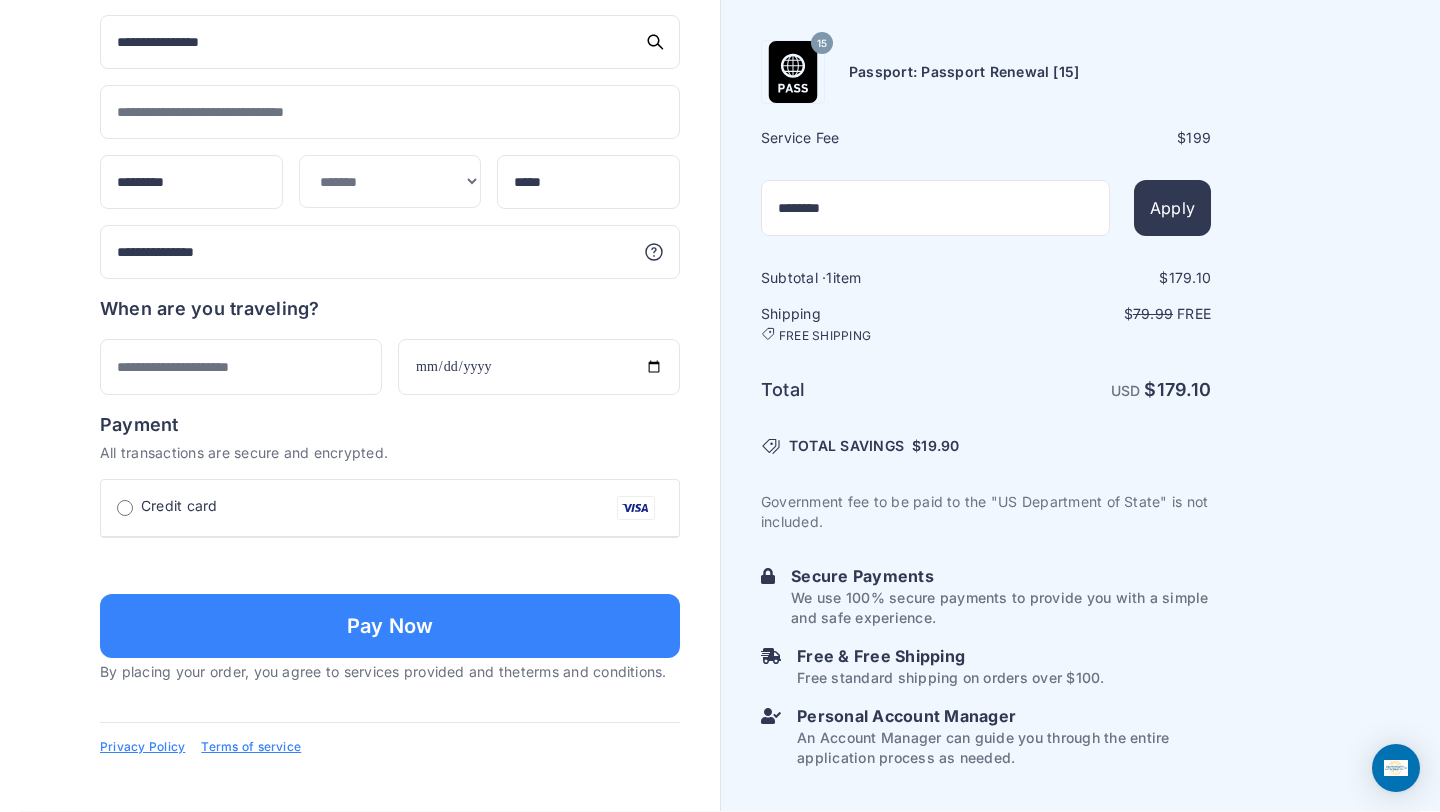 scroll, scrollTop: 1396, scrollLeft: 0, axis: vertical 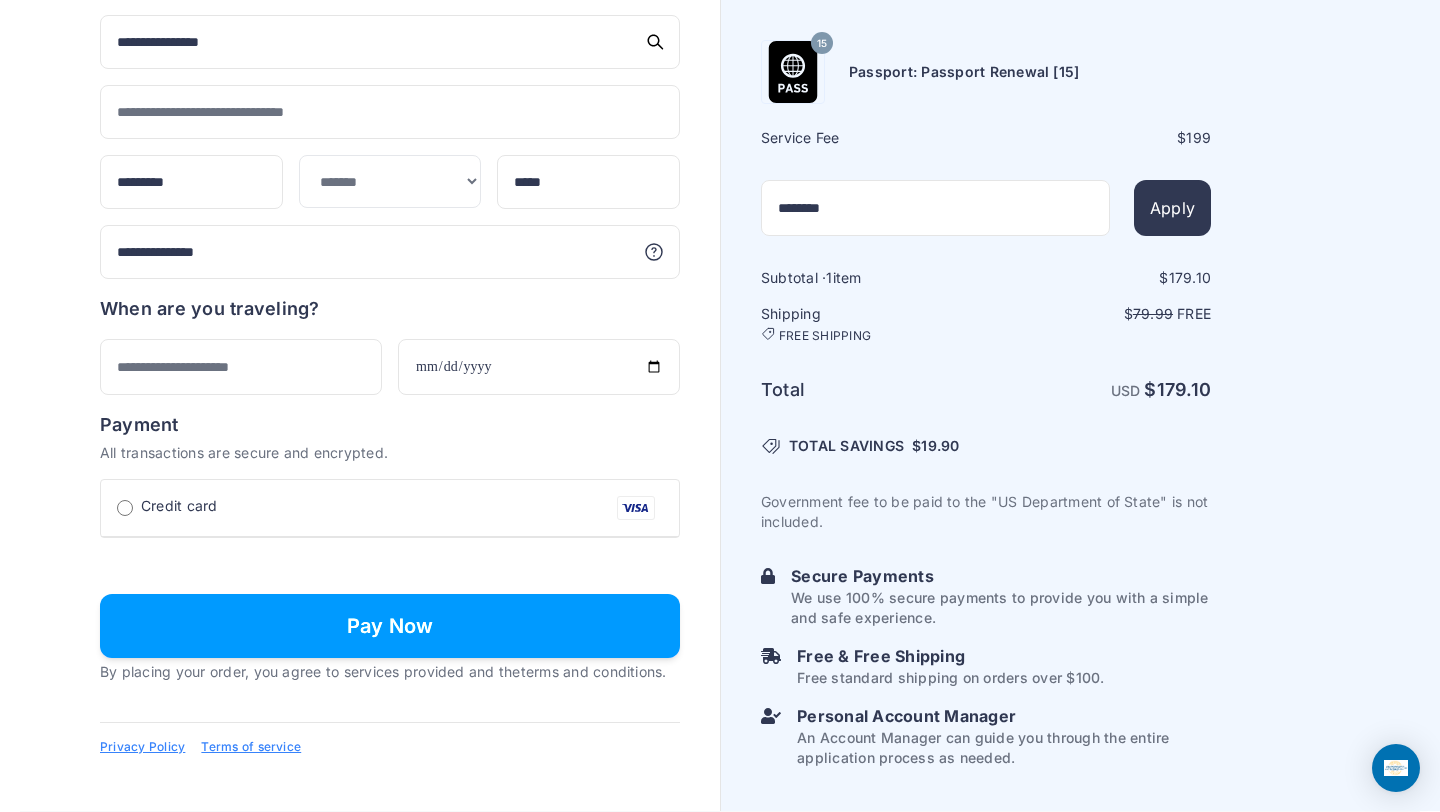 click on "Pay Now" at bounding box center [390, 626] 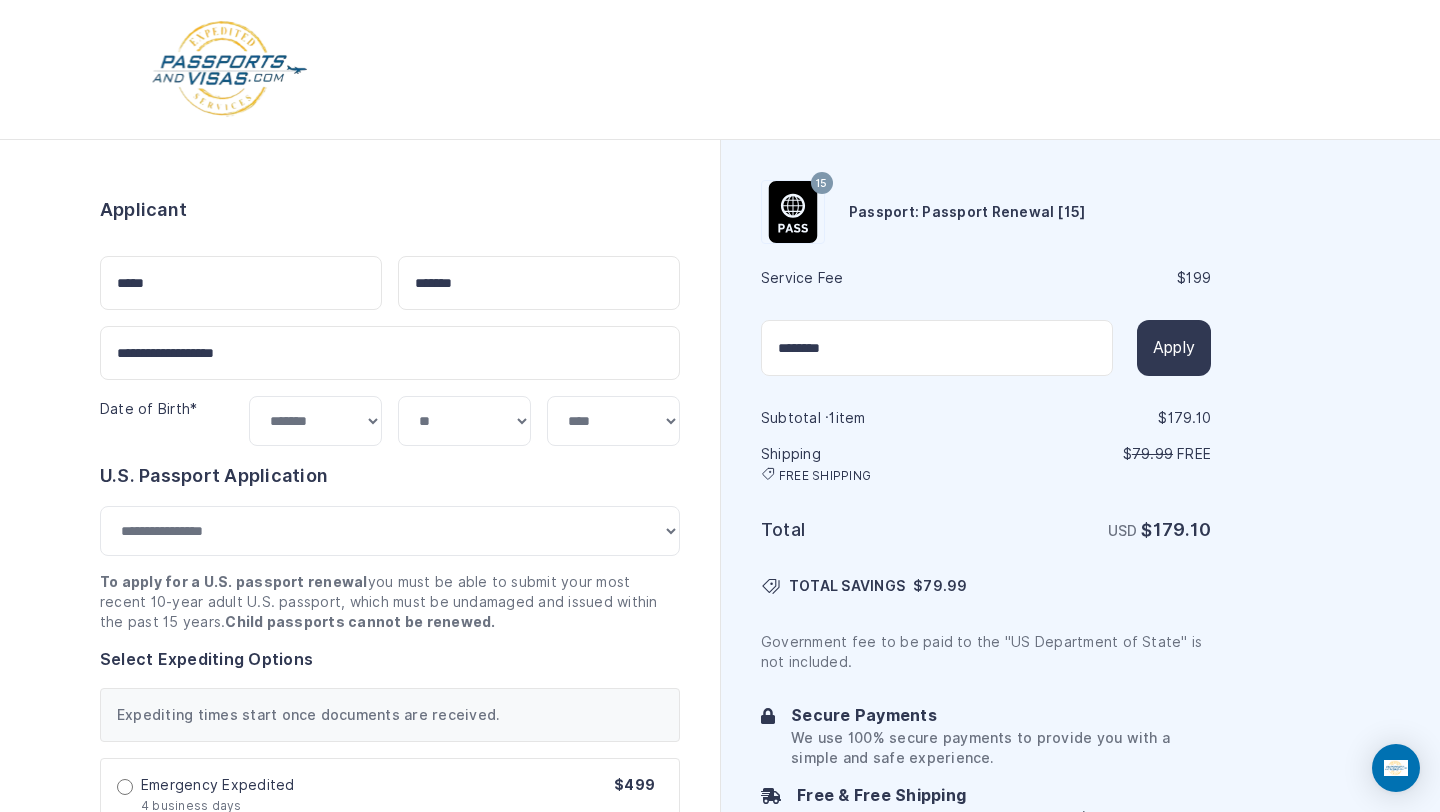 select on "*******" 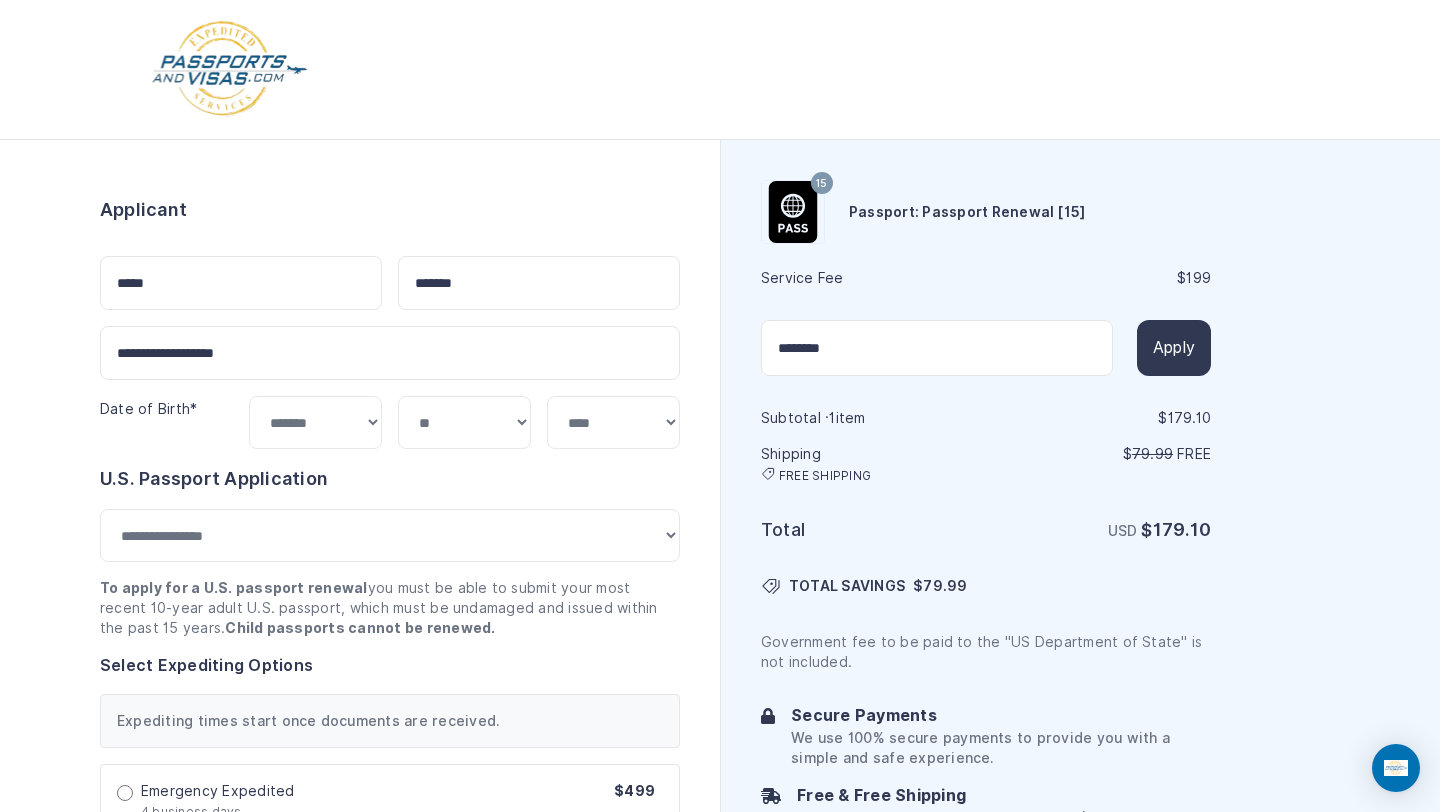 scroll, scrollTop: 1396, scrollLeft: 0, axis: vertical 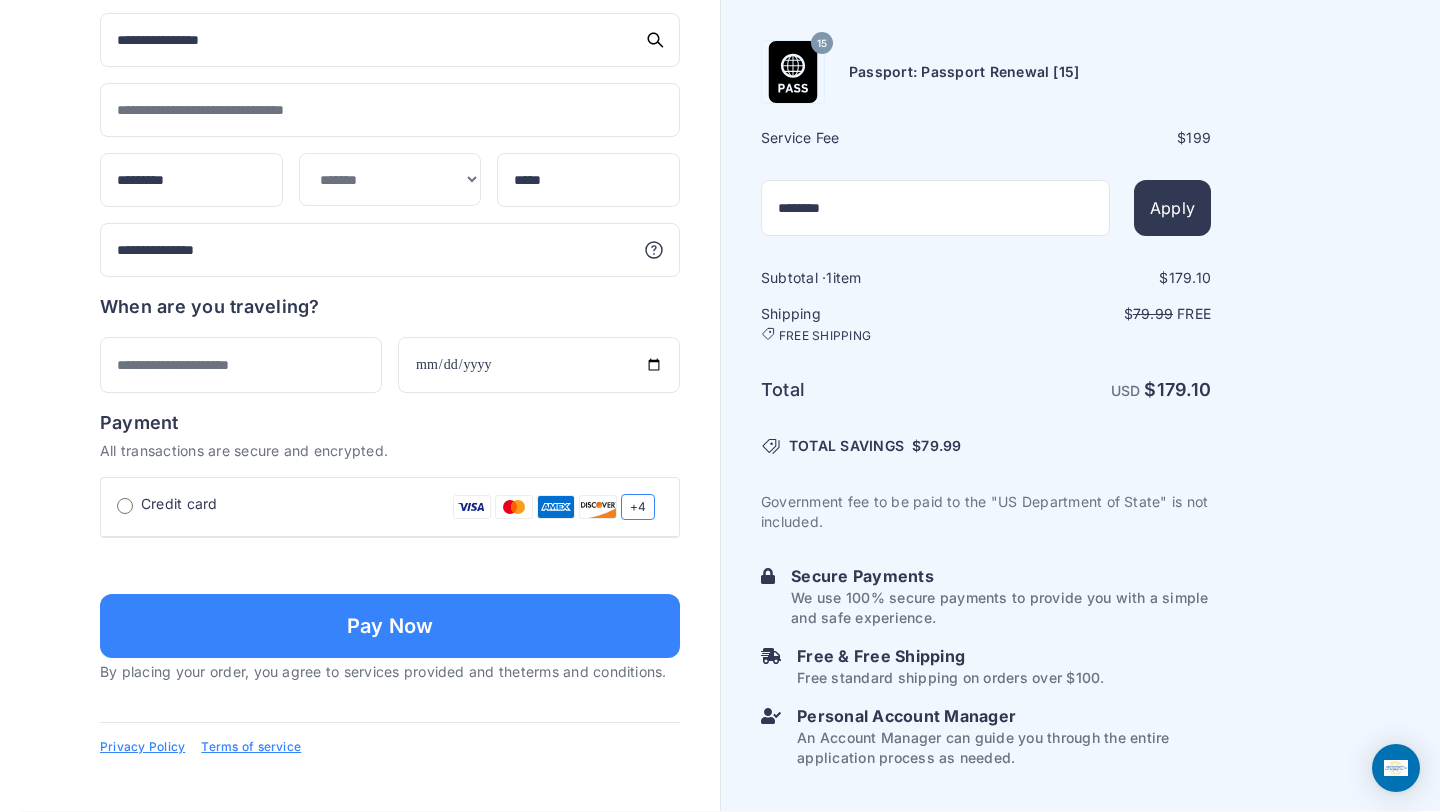click on "**********" at bounding box center [390, 890] 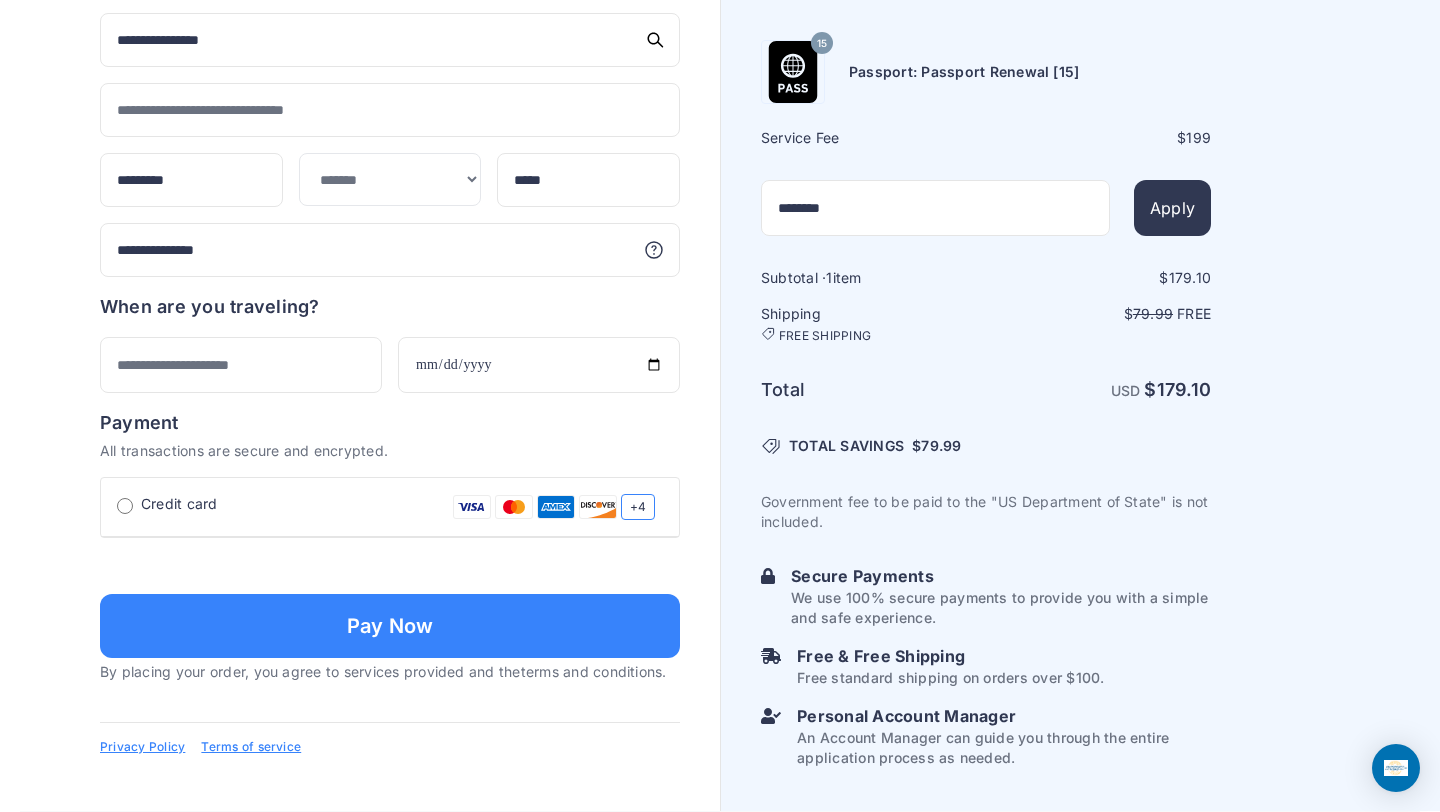 scroll, scrollTop: 1398, scrollLeft: 0, axis: vertical 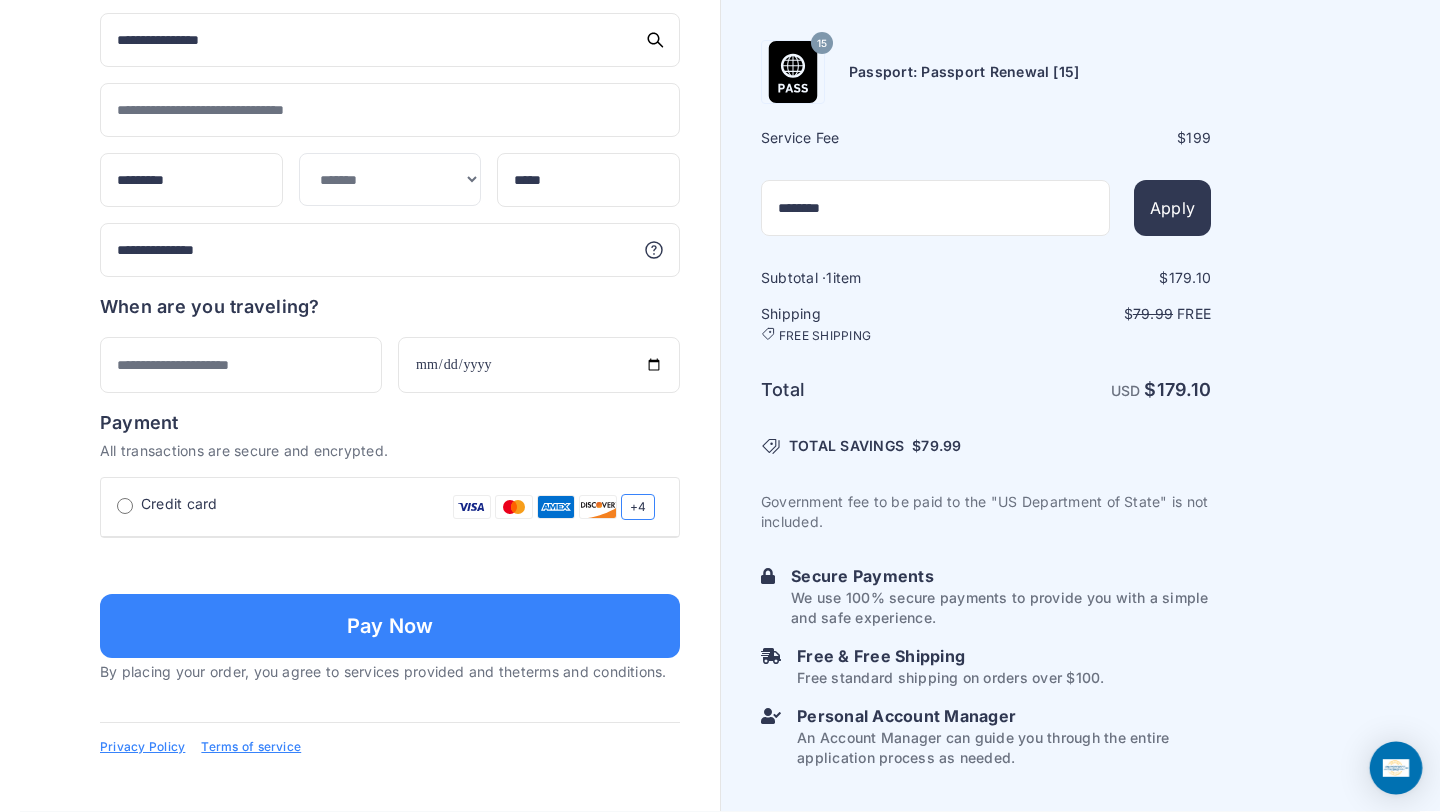 click at bounding box center [1396, 767] 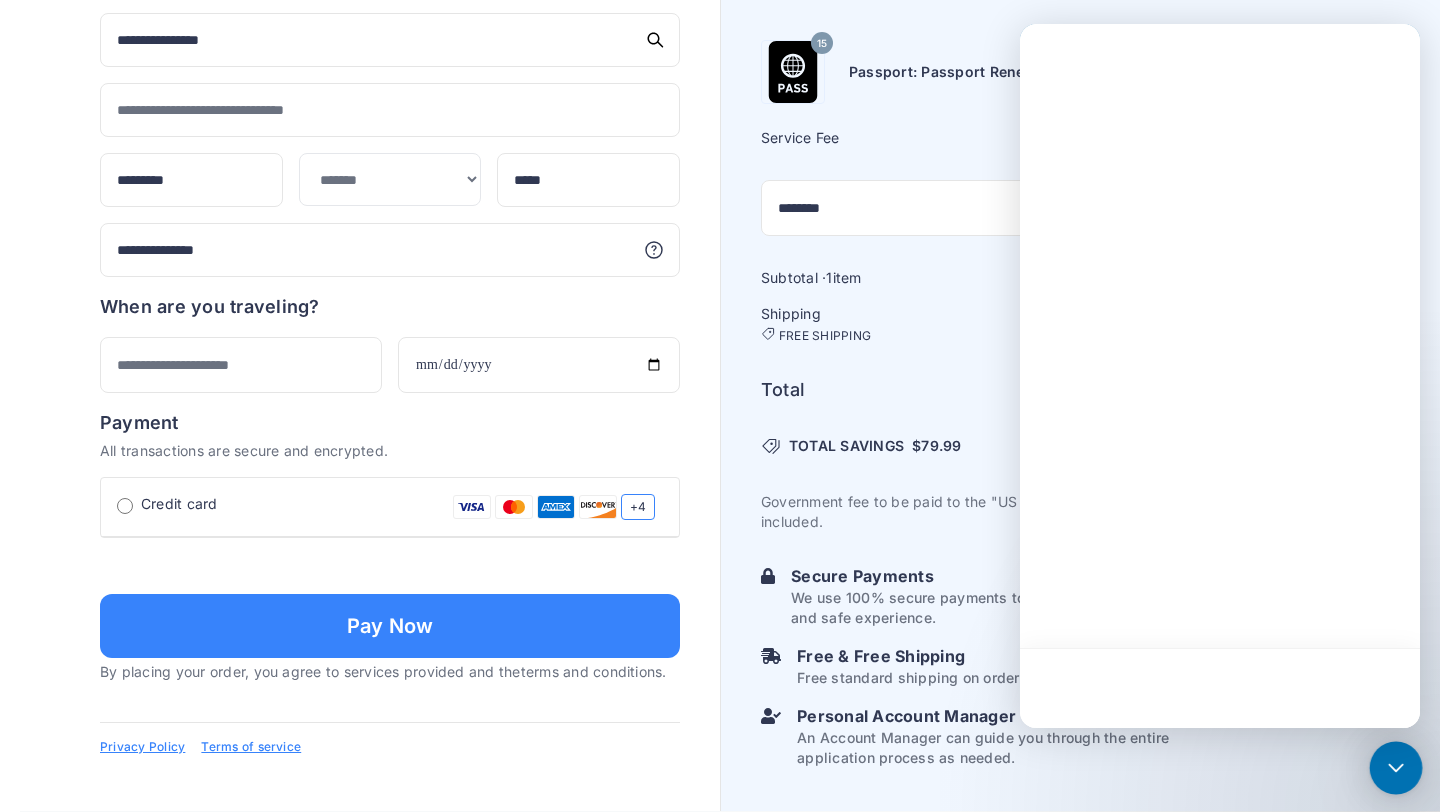 scroll, scrollTop: 0, scrollLeft: 0, axis: both 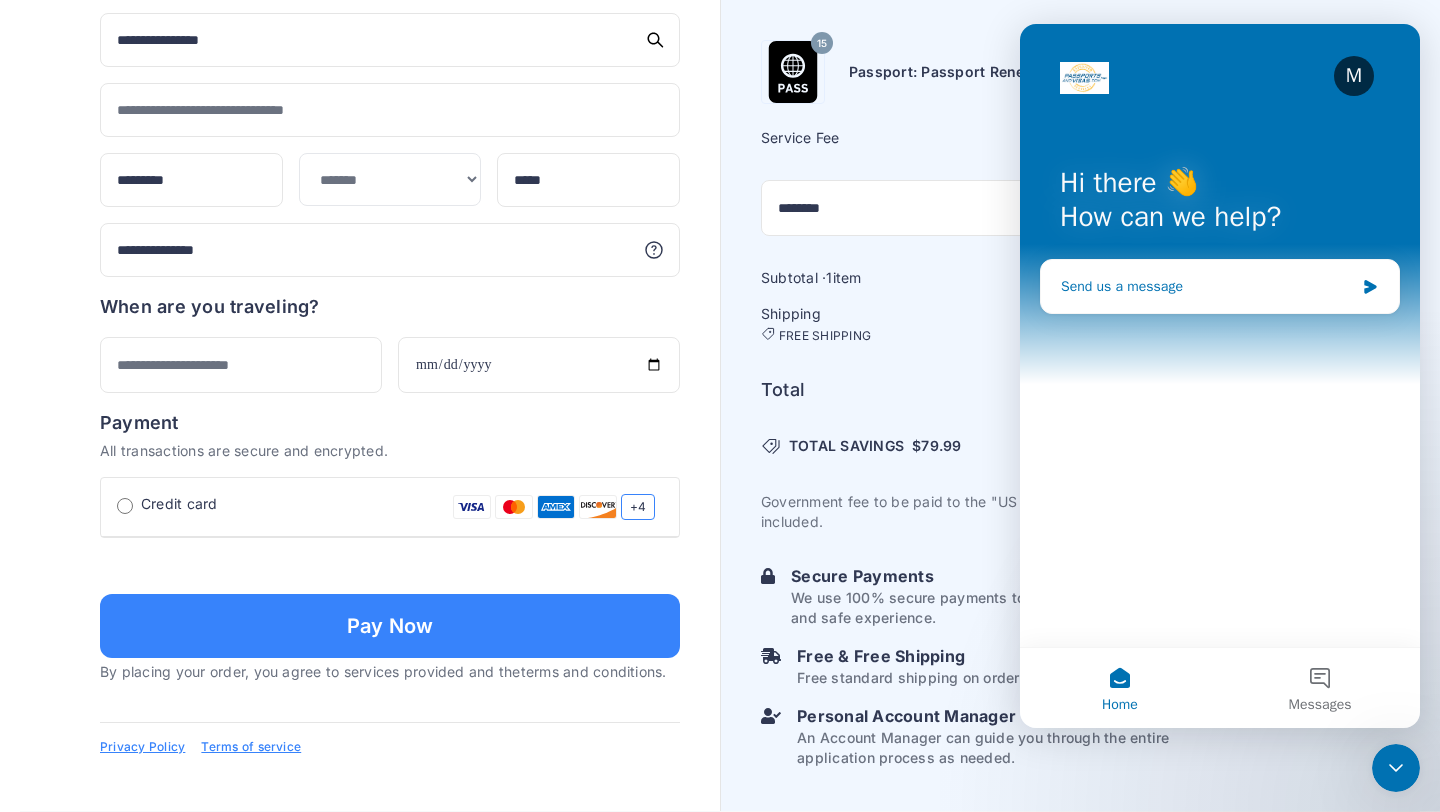 click on "Send us a message" at bounding box center [1207, 286] 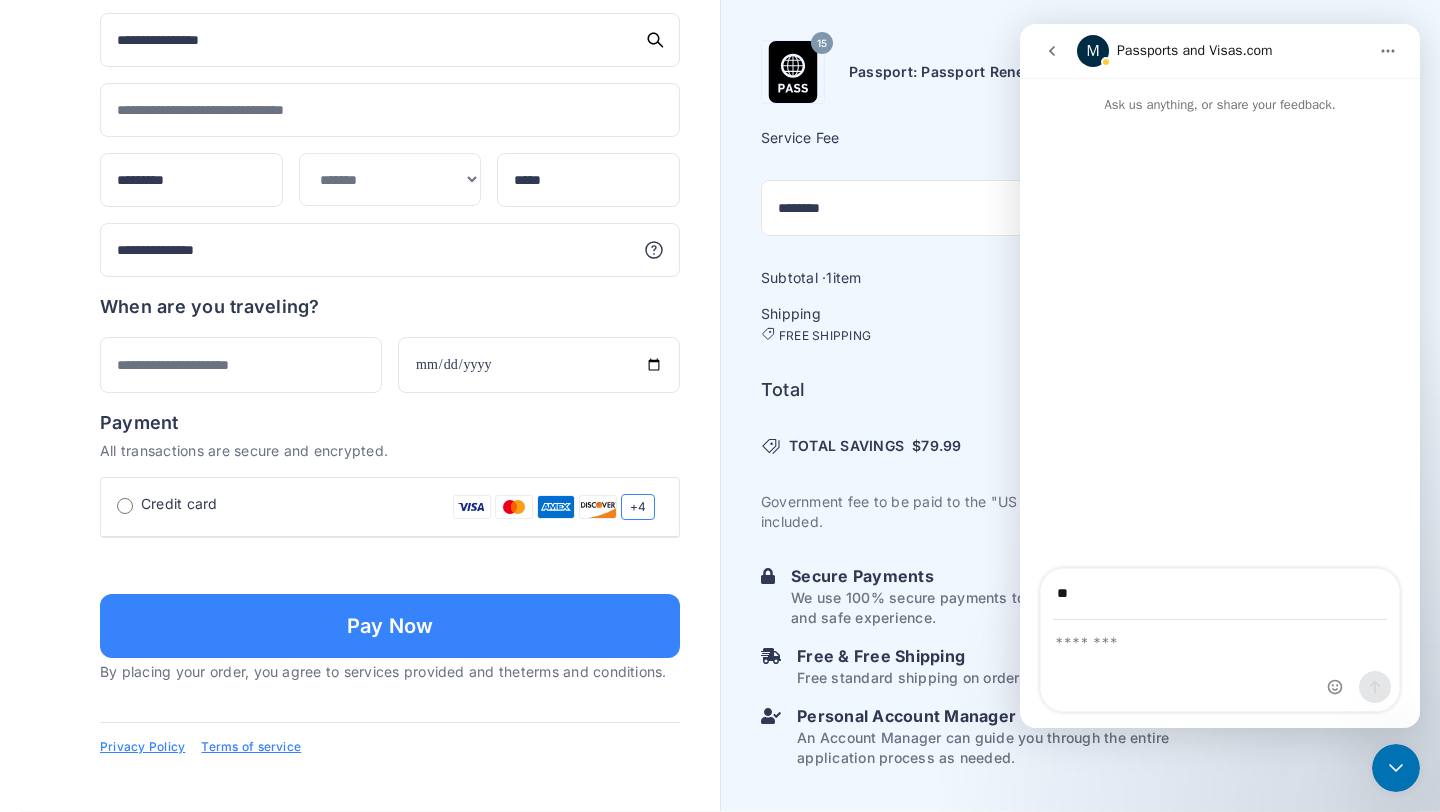 type on "**********" 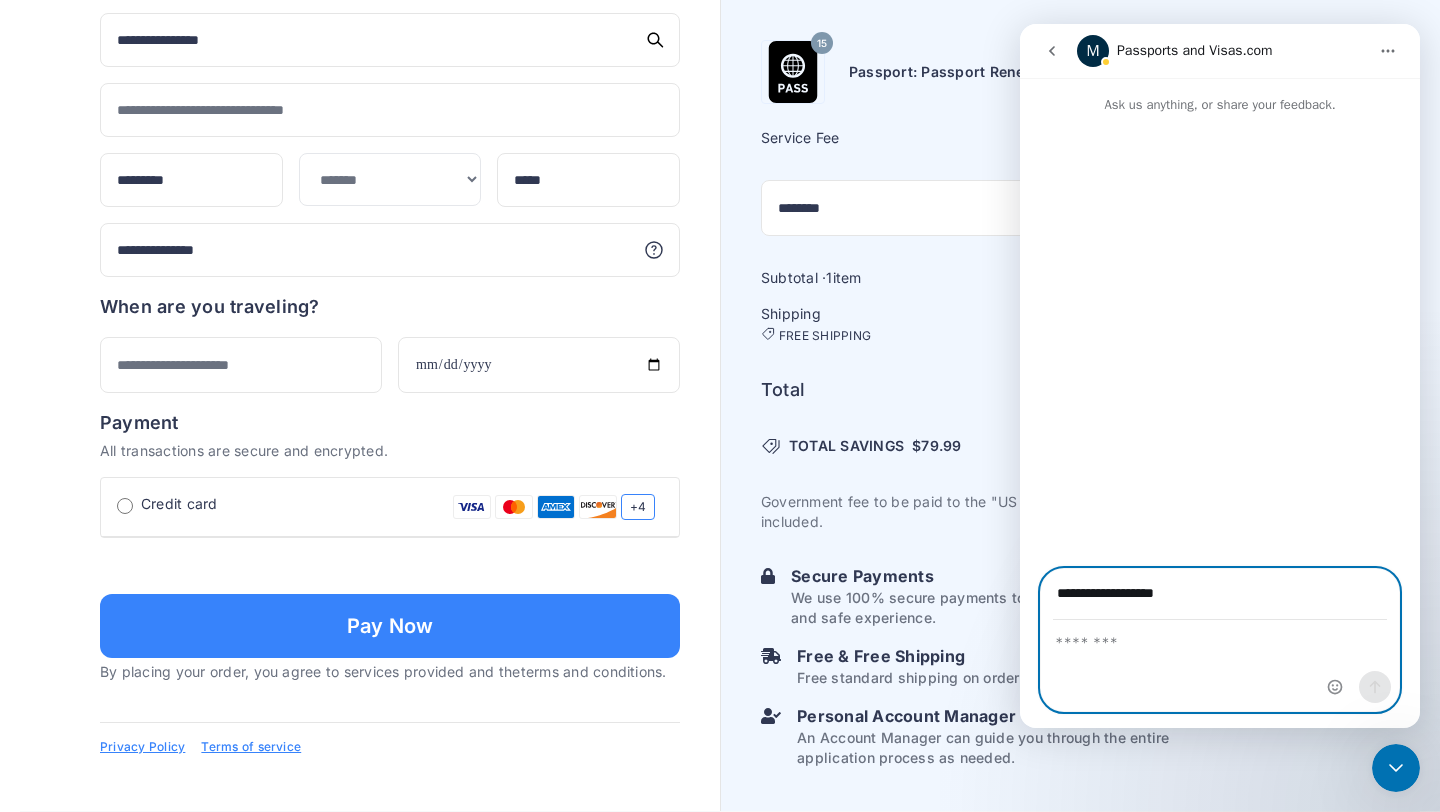 click at bounding box center [1220, 638] 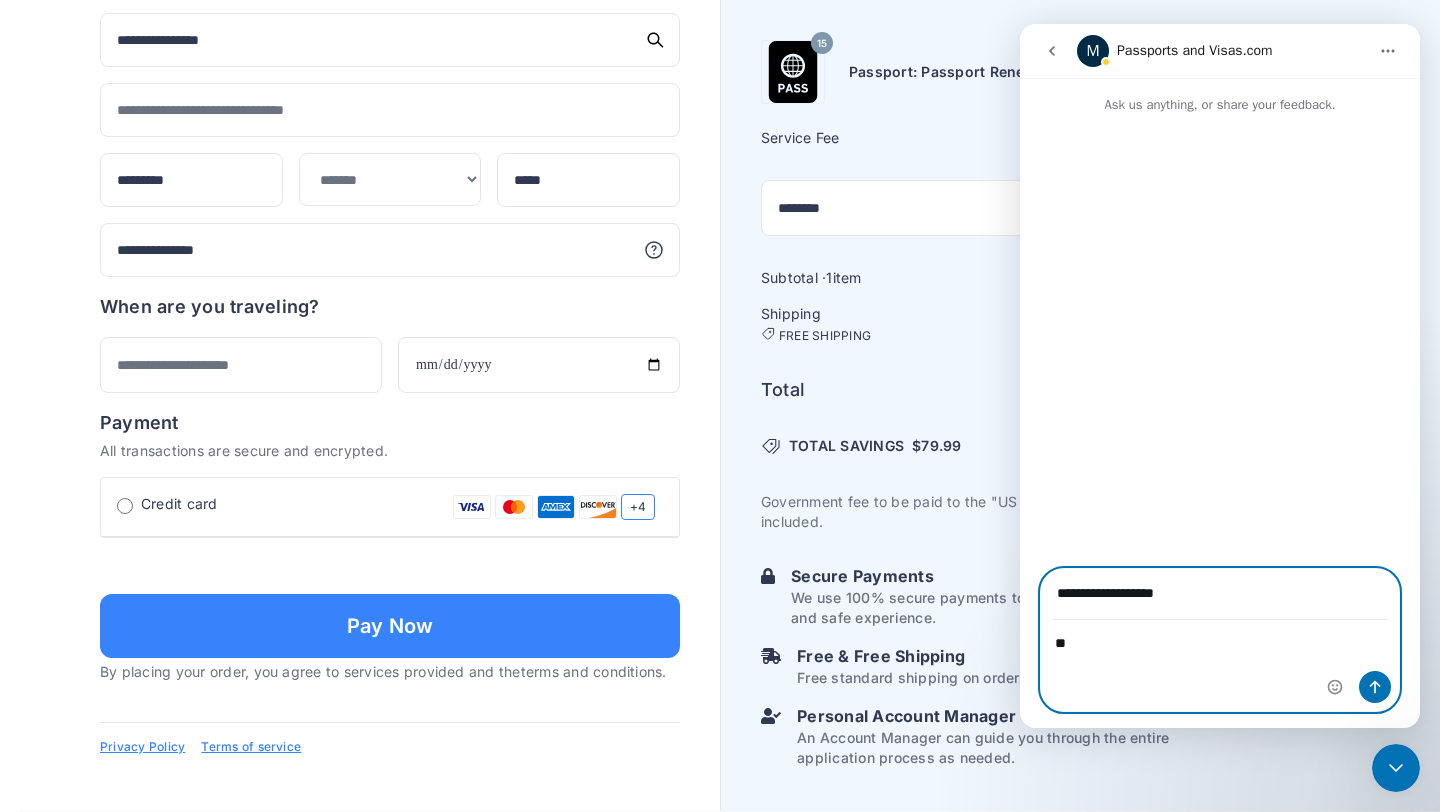 type on "*" 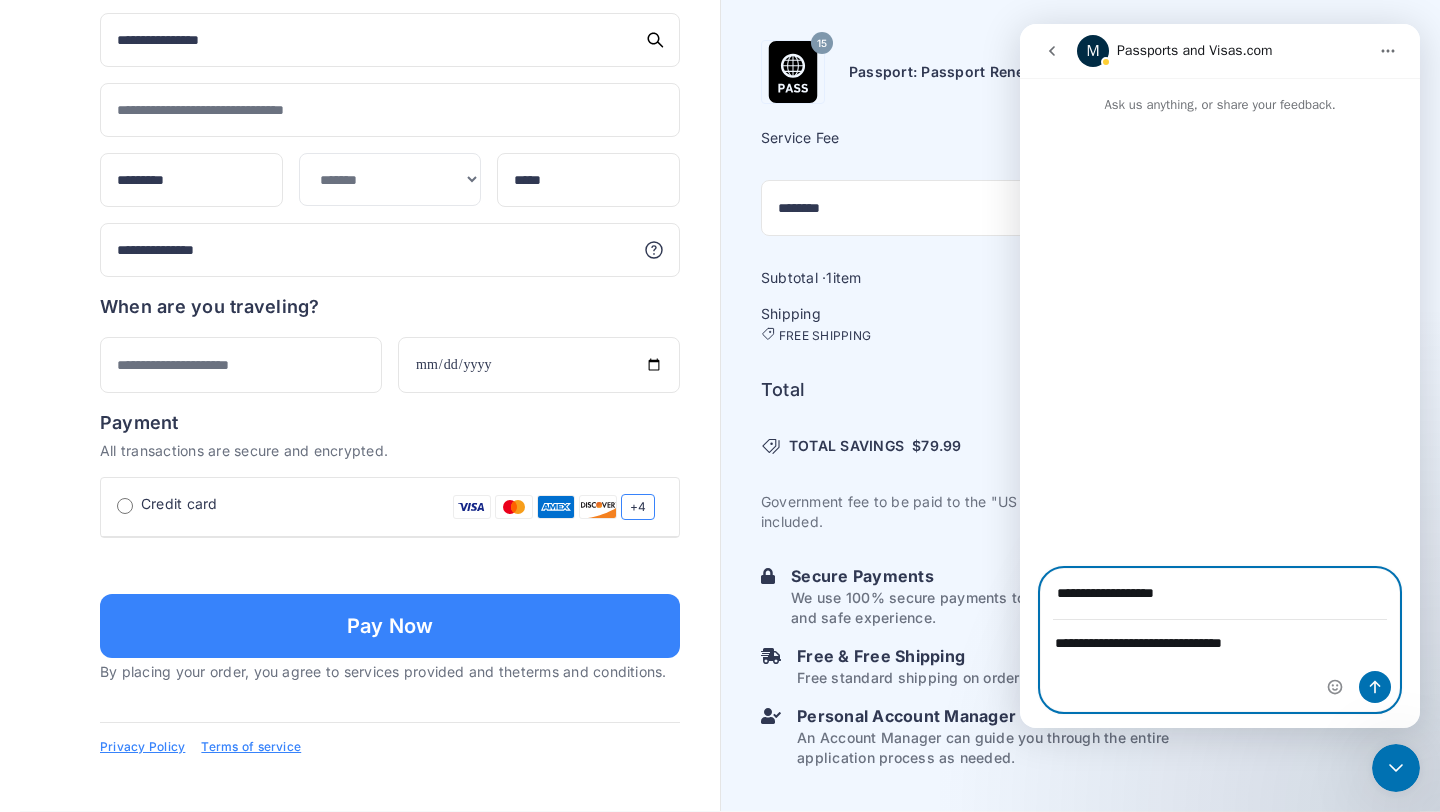 type on "**********" 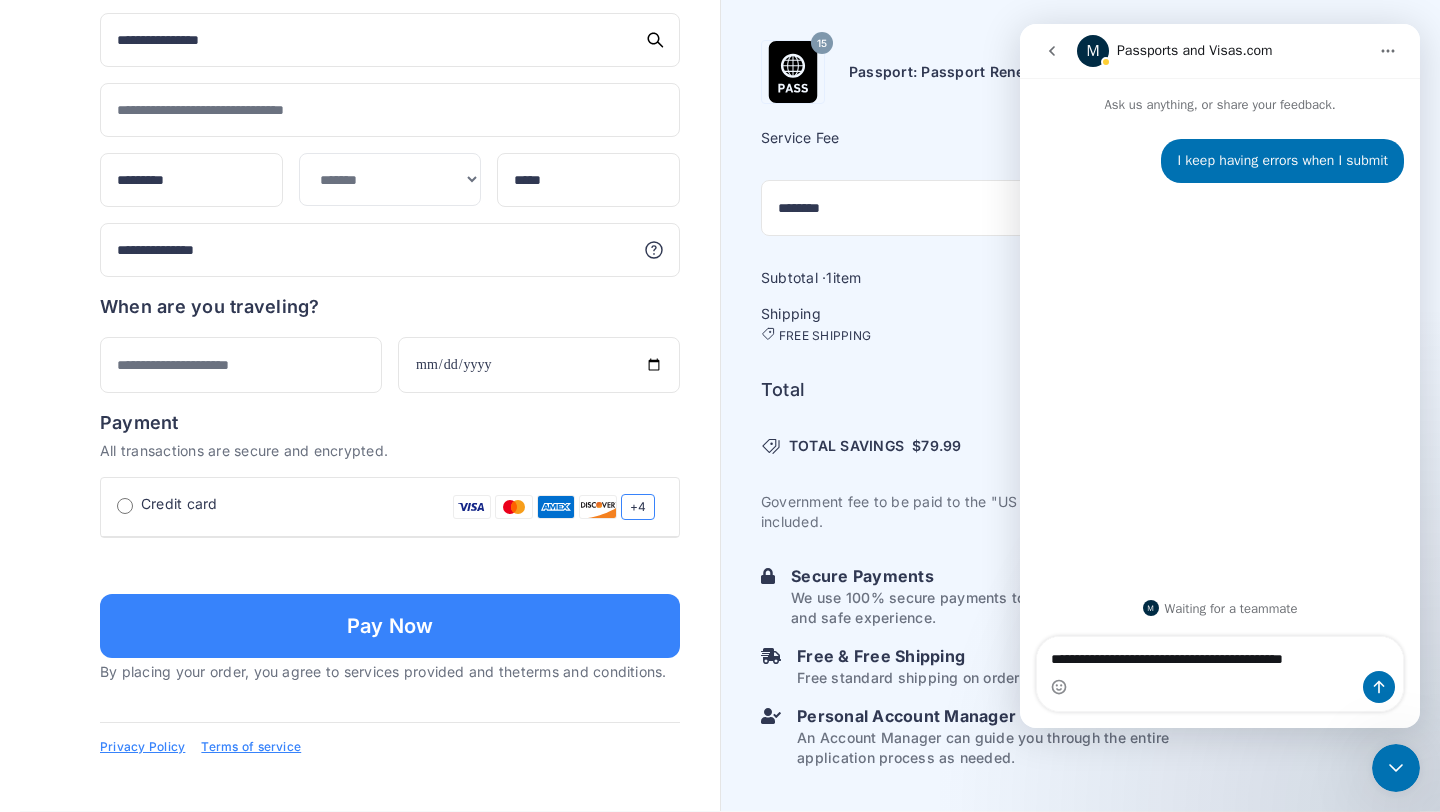 type on "**********" 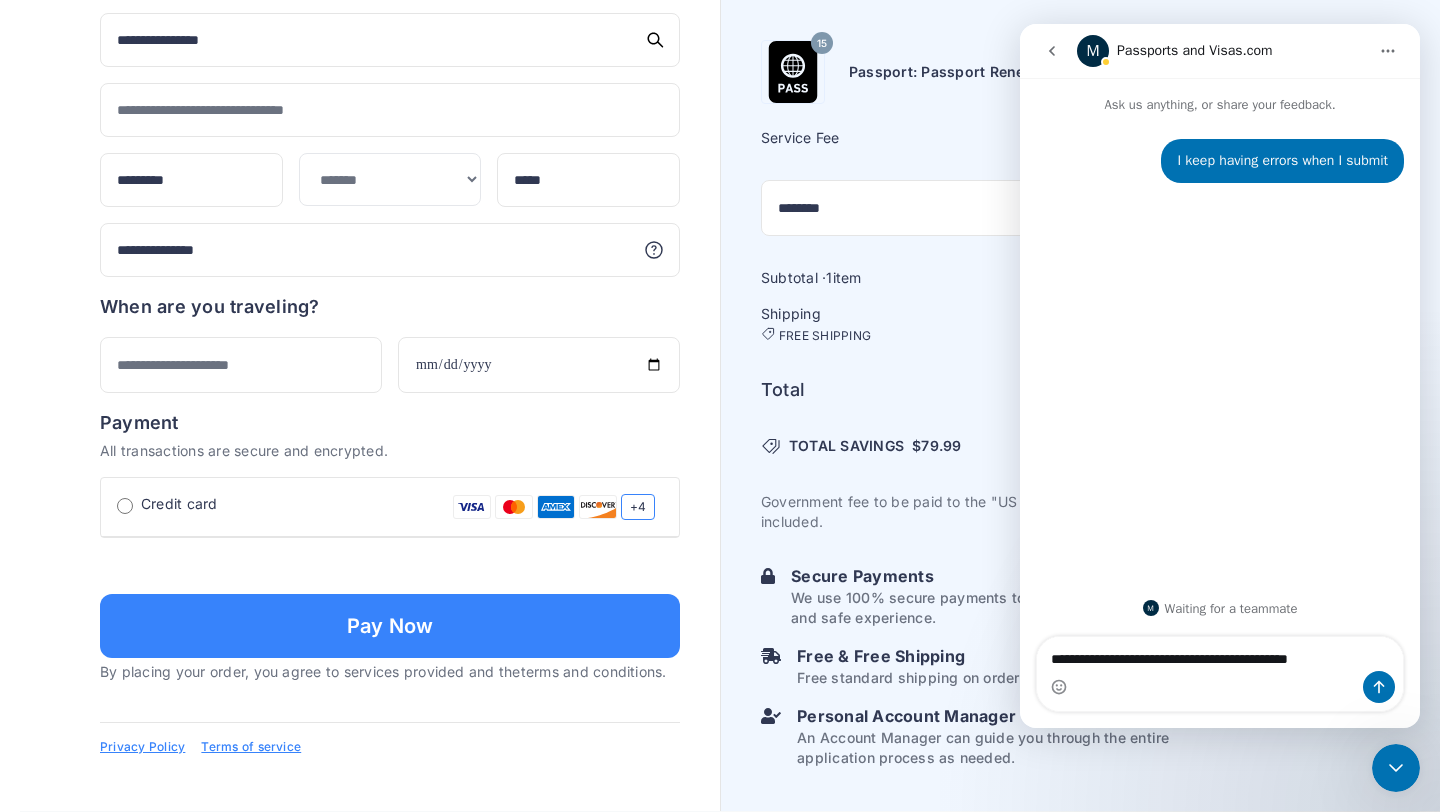 type 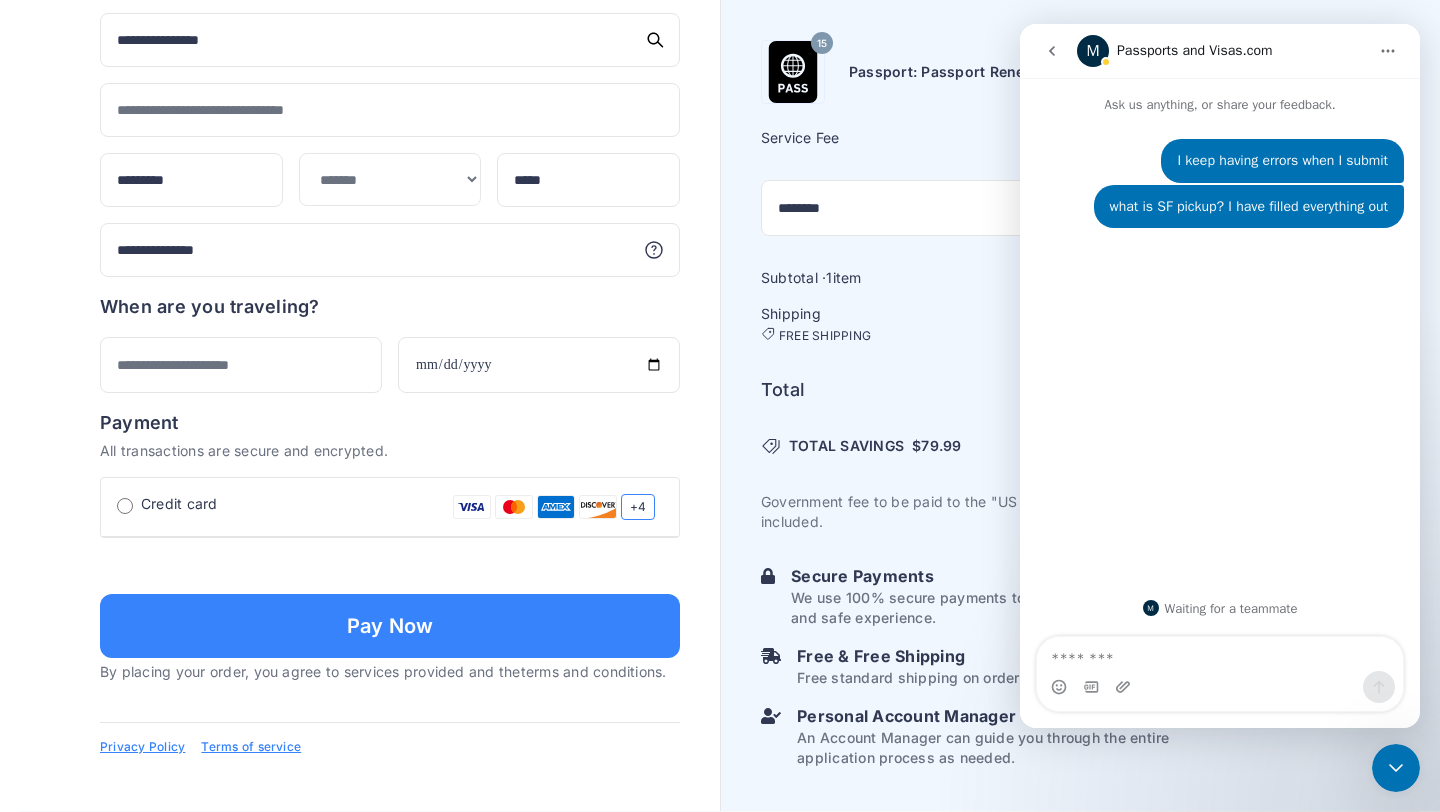 scroll, scrollTop: 1126, scrollLeft: 0, axis: vertical 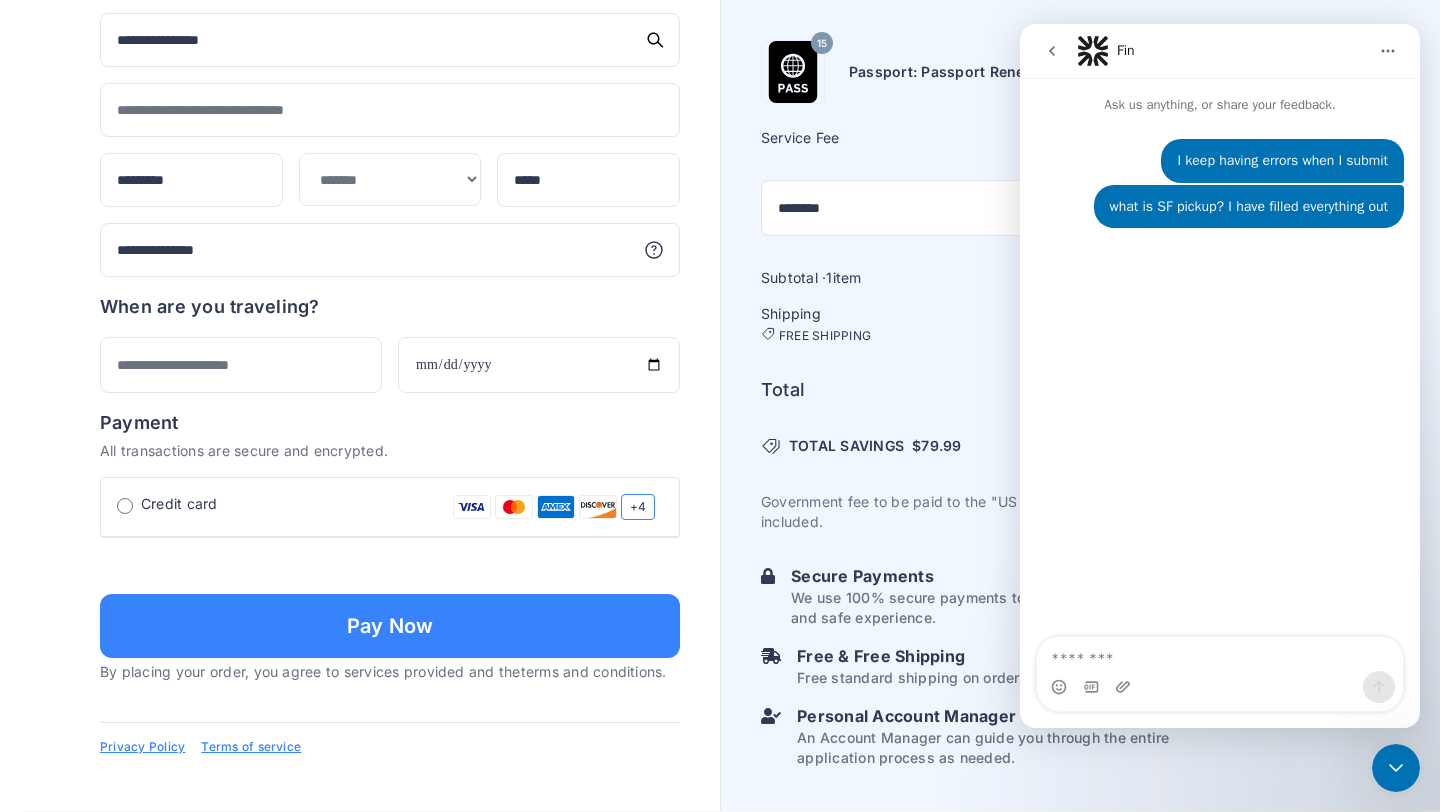 click 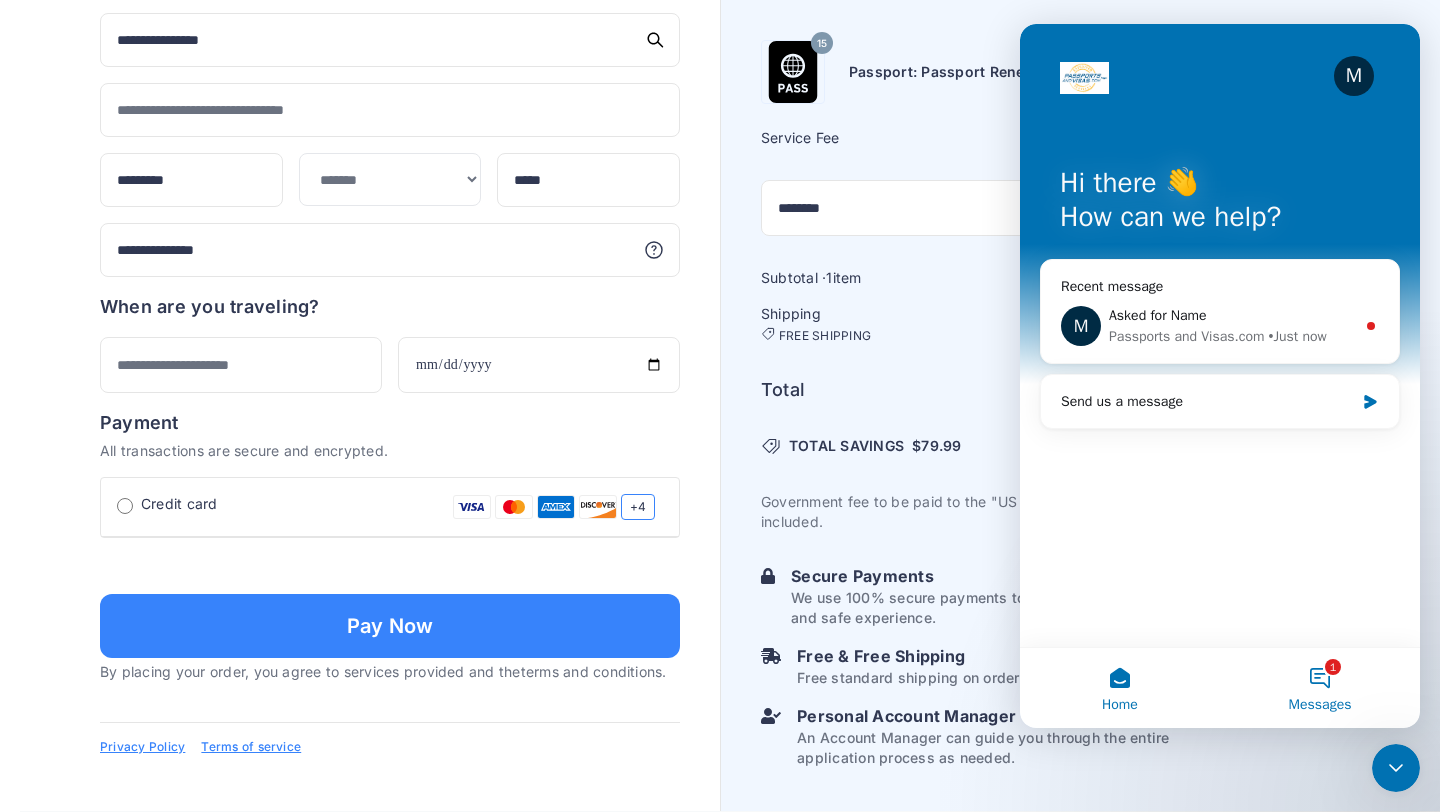 click on "1 Messages" at bounding box center (1320, 688) 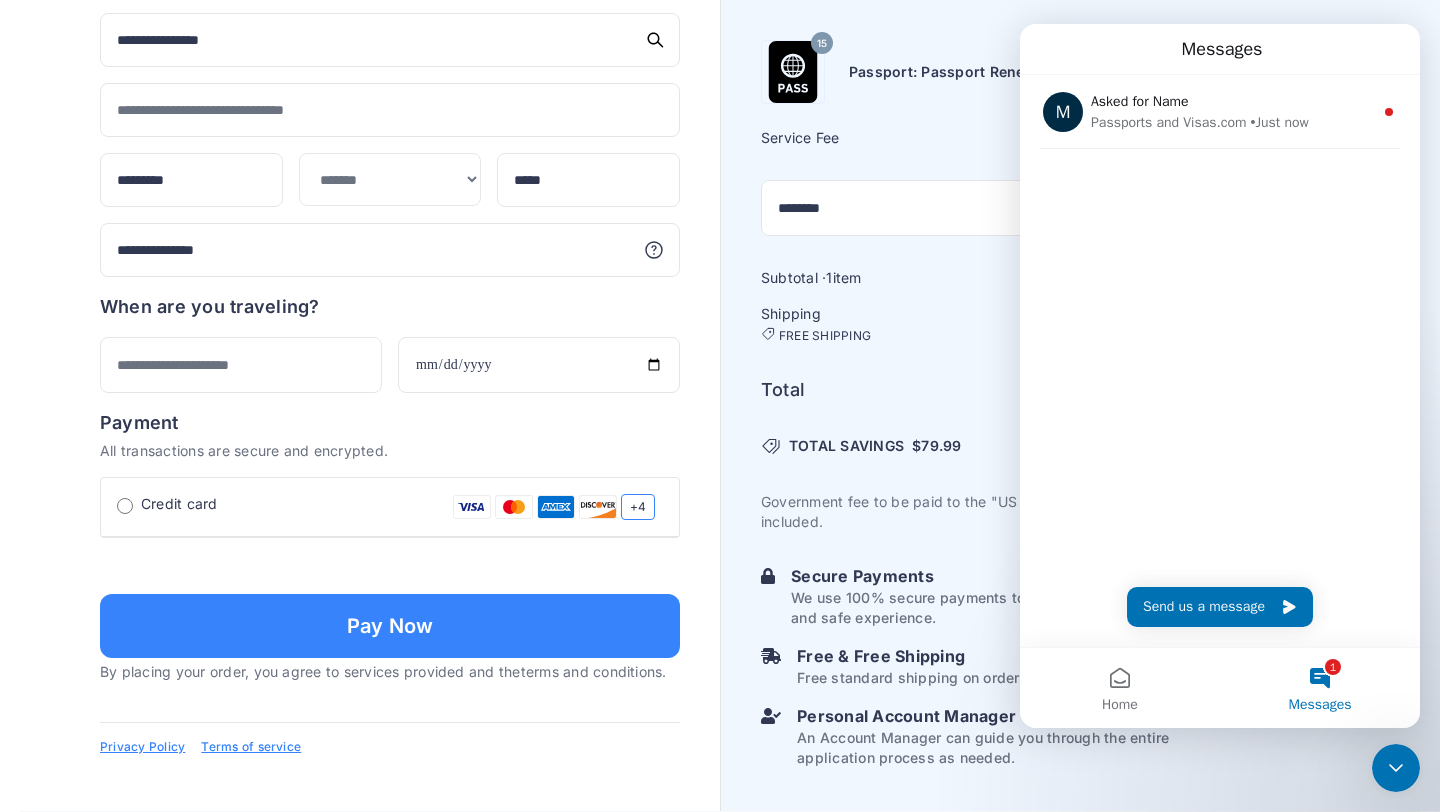 scroll, scrollTop: 1398, scrollLeft: 0, axis: vertical 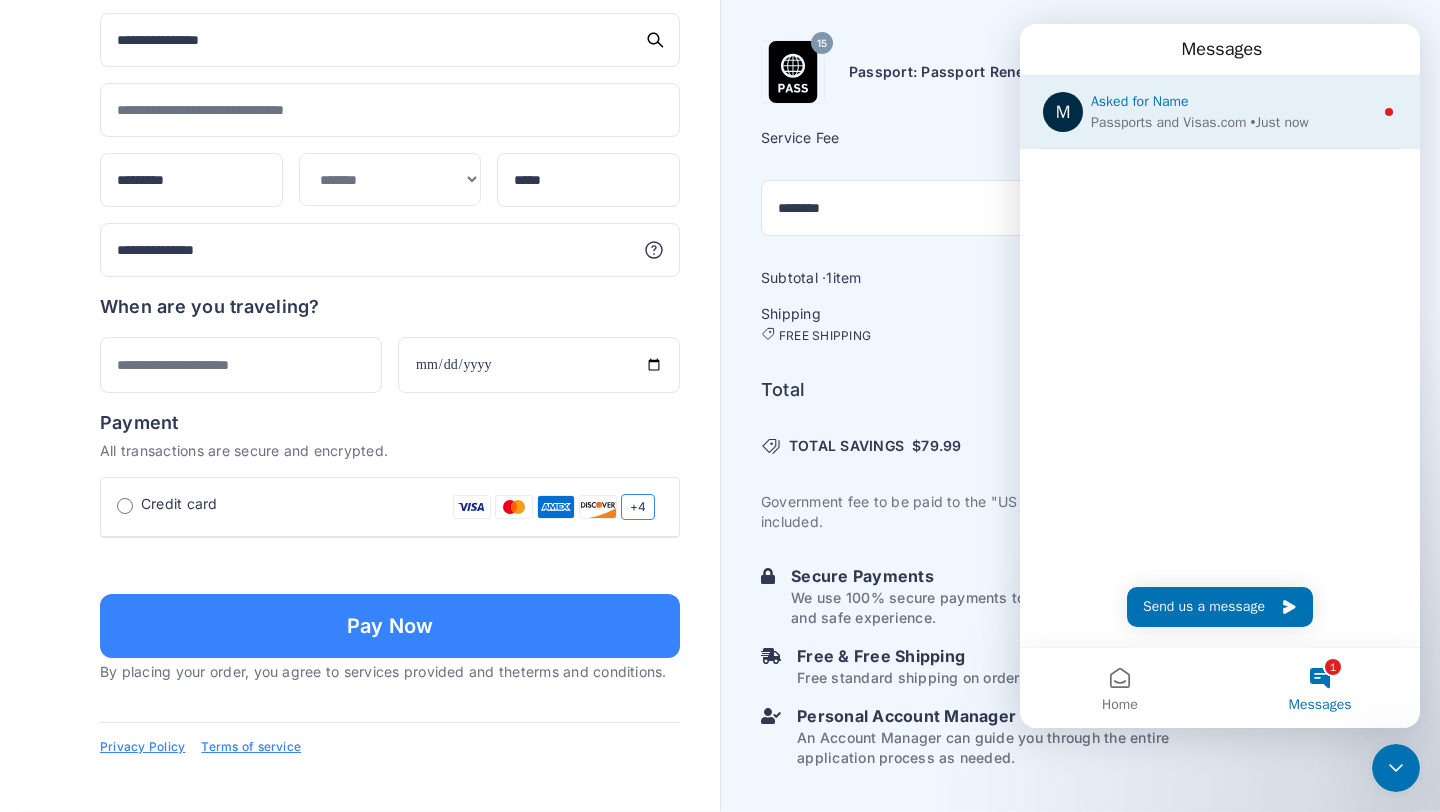 click on "Asked for Name" at bounding box center (1232, 101) 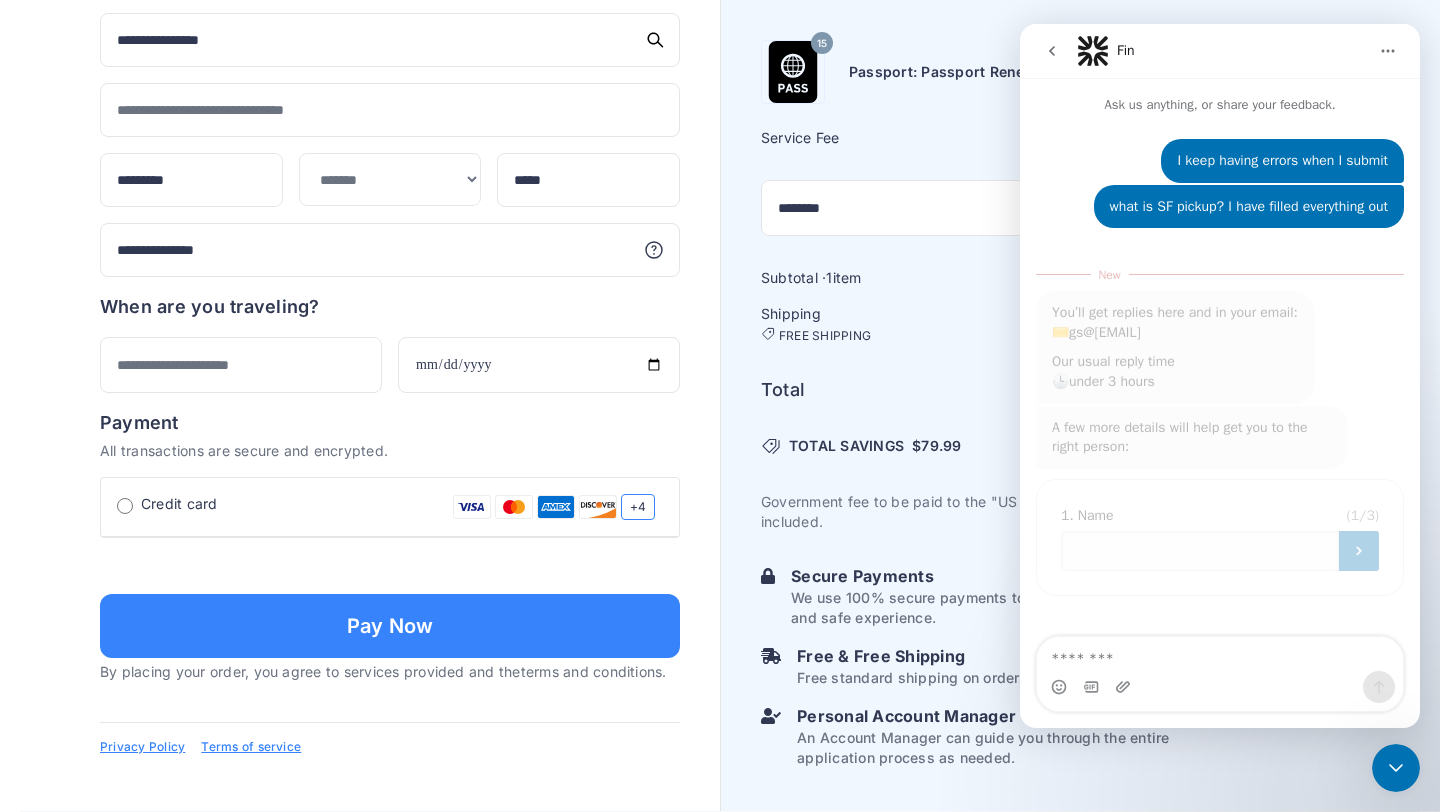 scroll, scrollTop: 3, scrollLeft: 0, axis: vertical 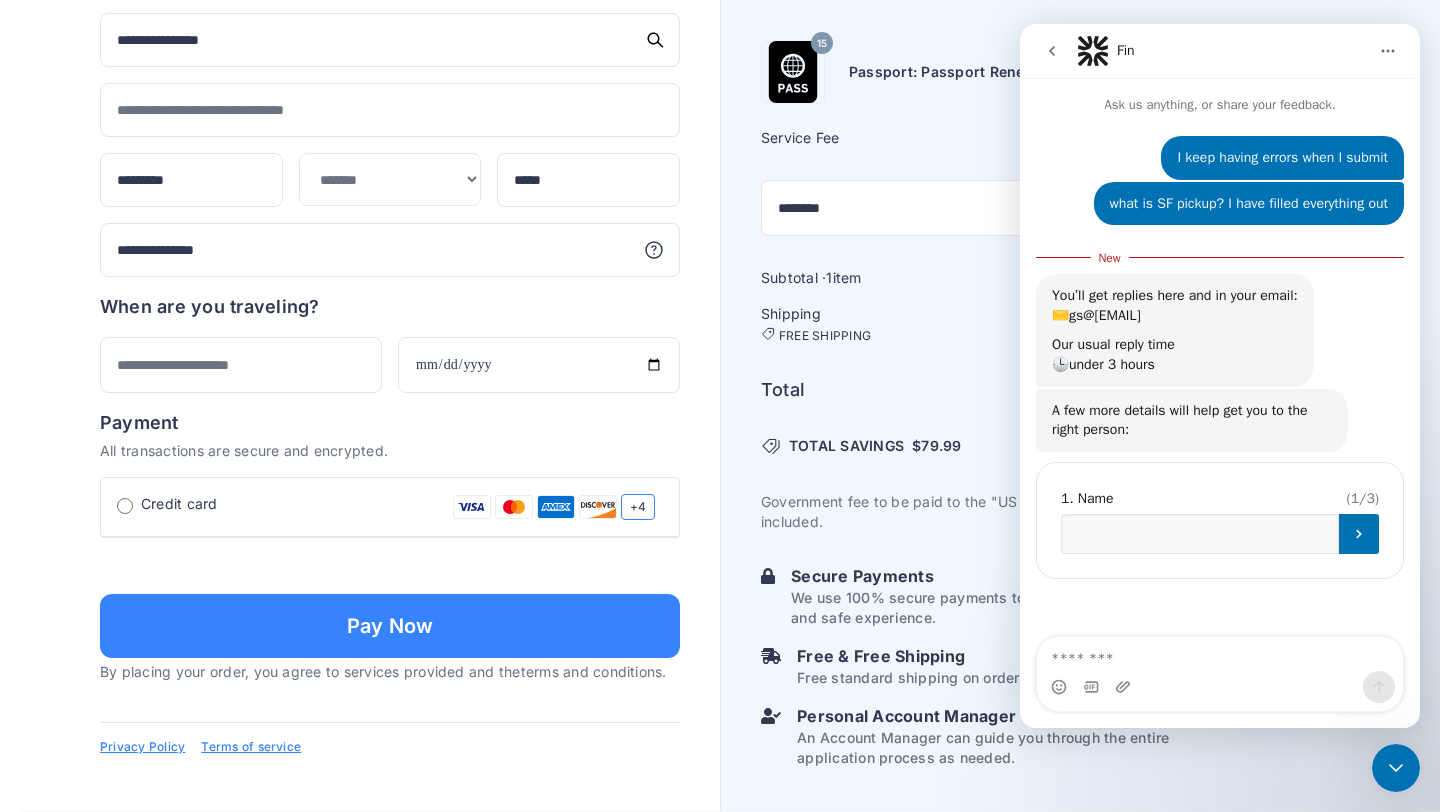 click at bounding box center (1052, 51) 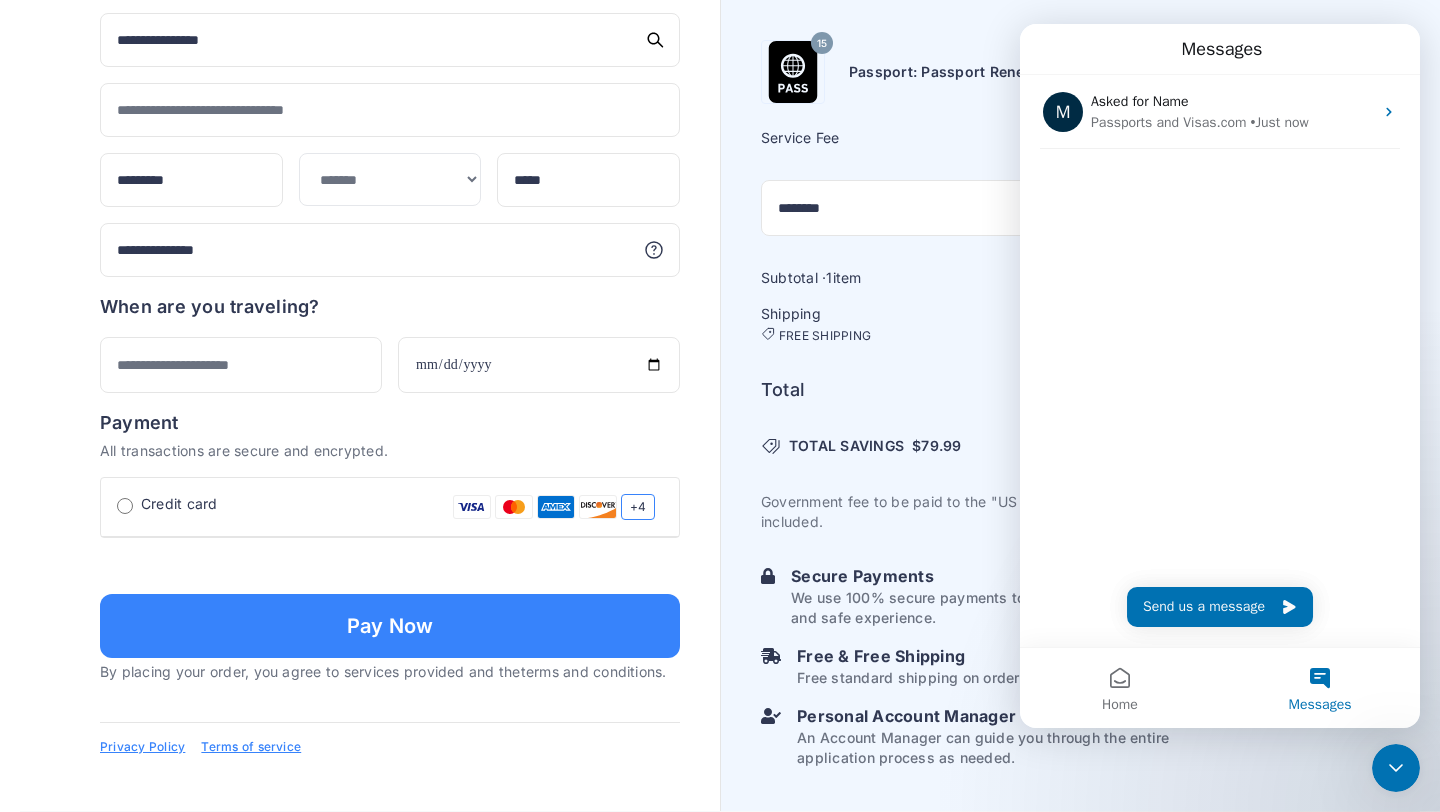click on "Shipping
FREE SHIPPING" at bounding box center (872, 324) 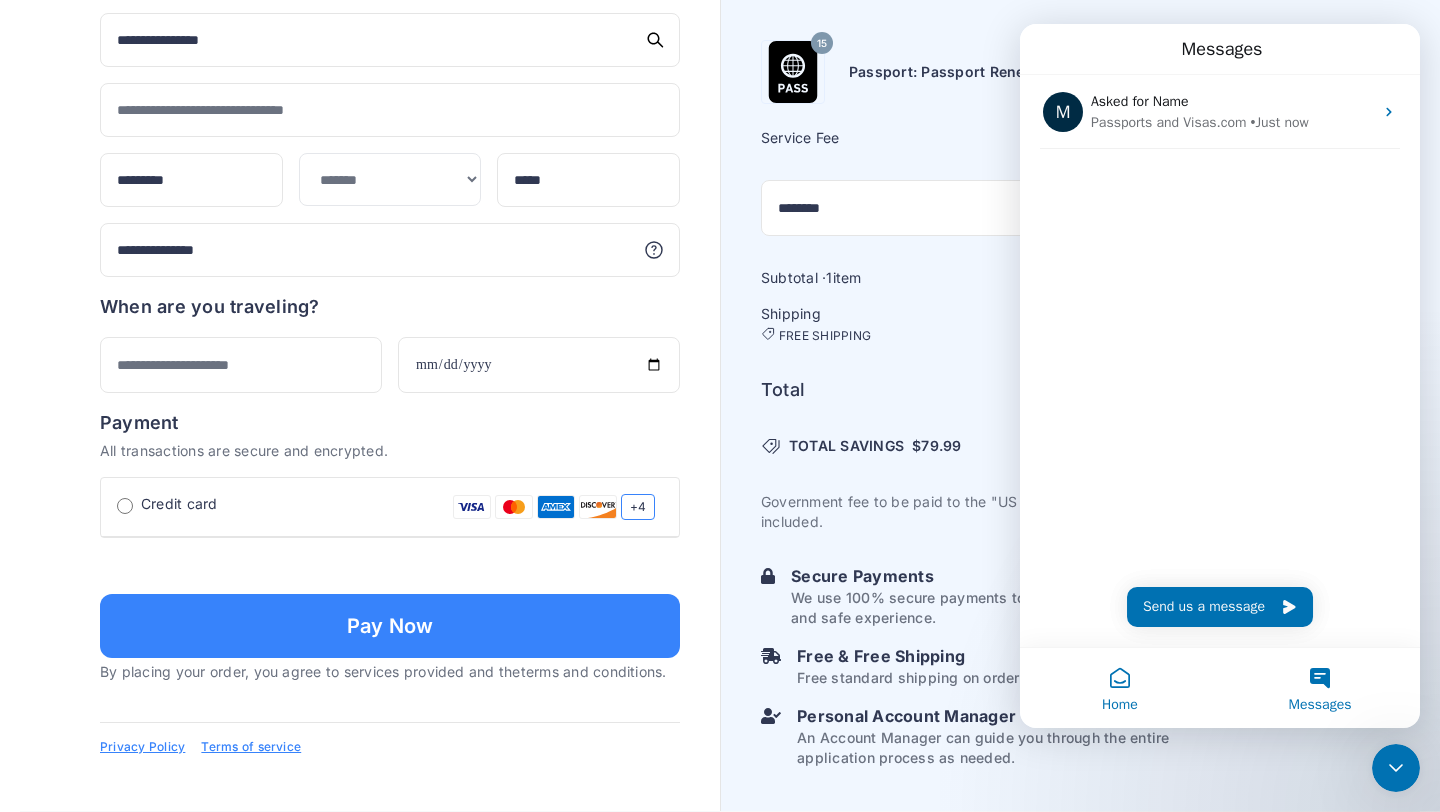 click on "Home" at bounding box center [1120, 688] 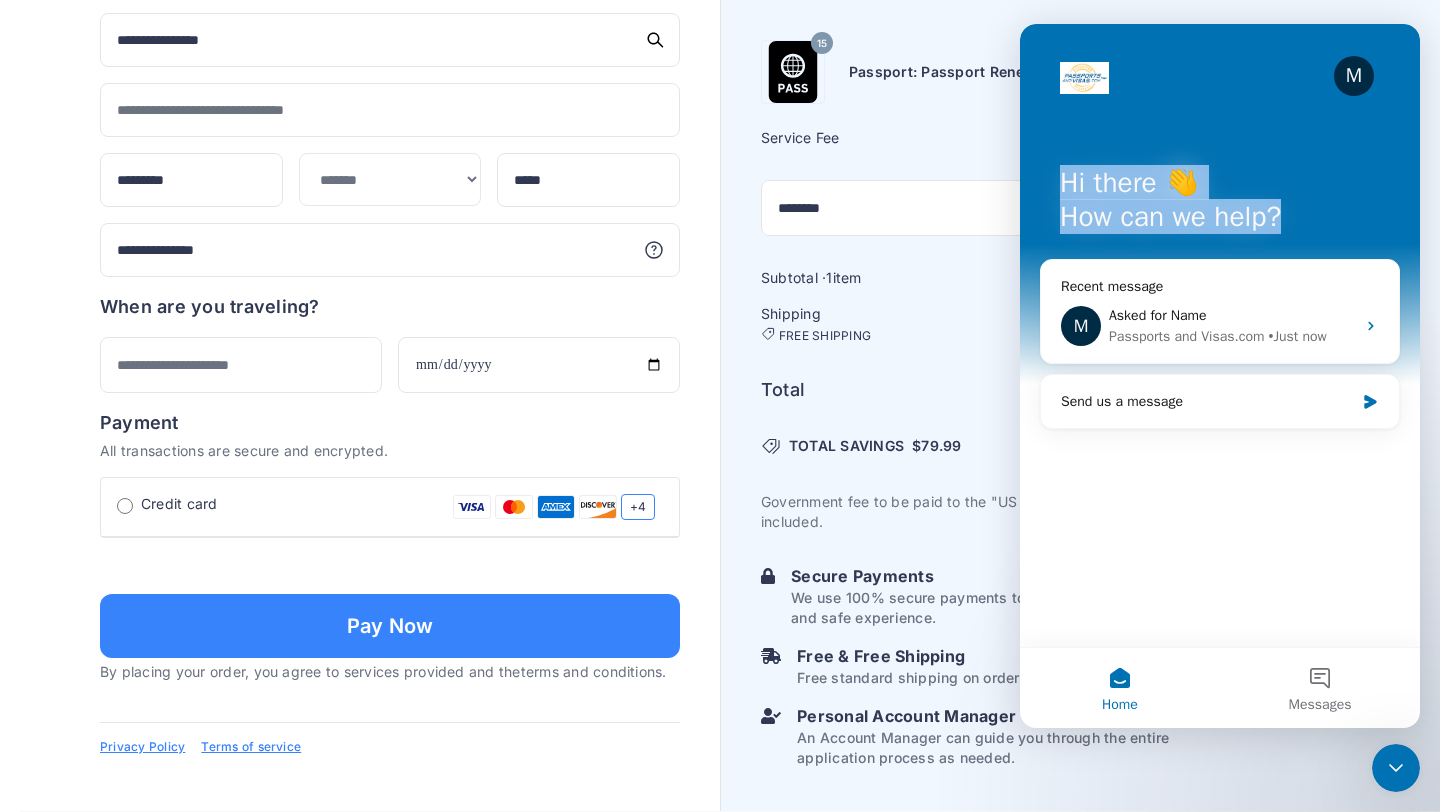 drag, startPoint x: 1022, startPoint y: 103, endPoint x: 1439, endPoint y: 239, distance: 438.61716 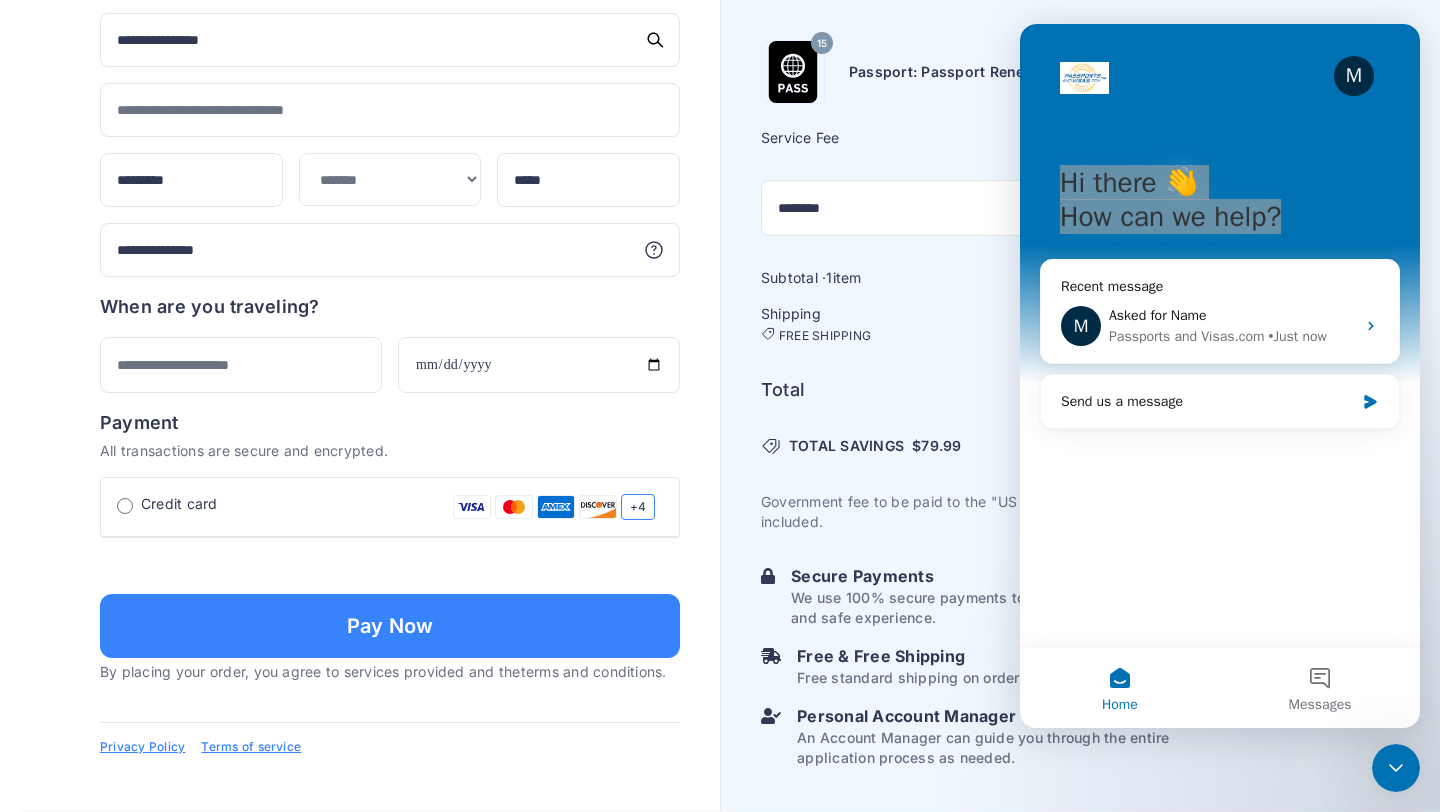 click on "Subtotal ·  1  item
$ 179.10
Shipping
FREE SHIPPING
$ 79.99 Free
Total
USD $ 179.10" at bounding box center [986, 518] 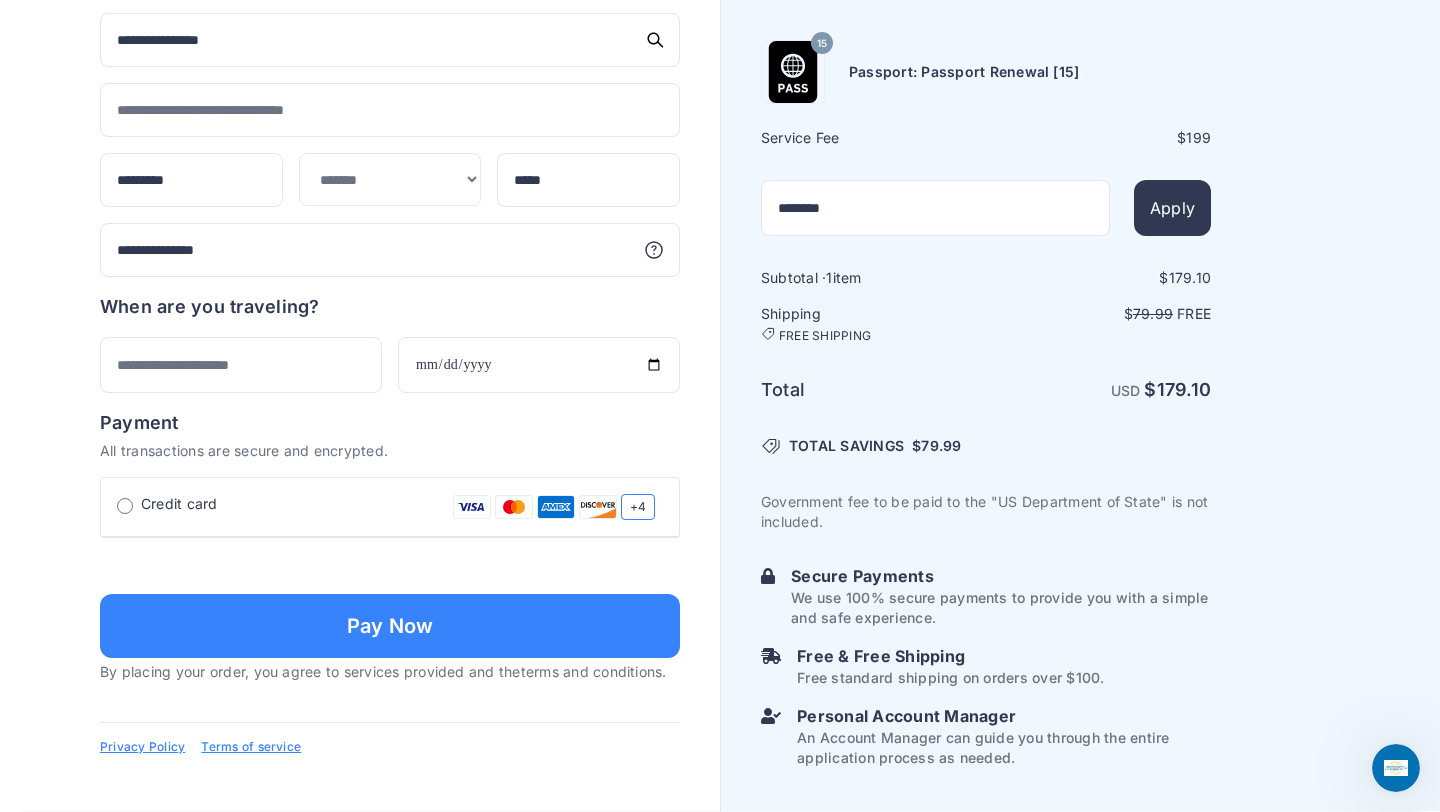 scroll, scrollTop: 0, scrollLeft: 0, axis: both 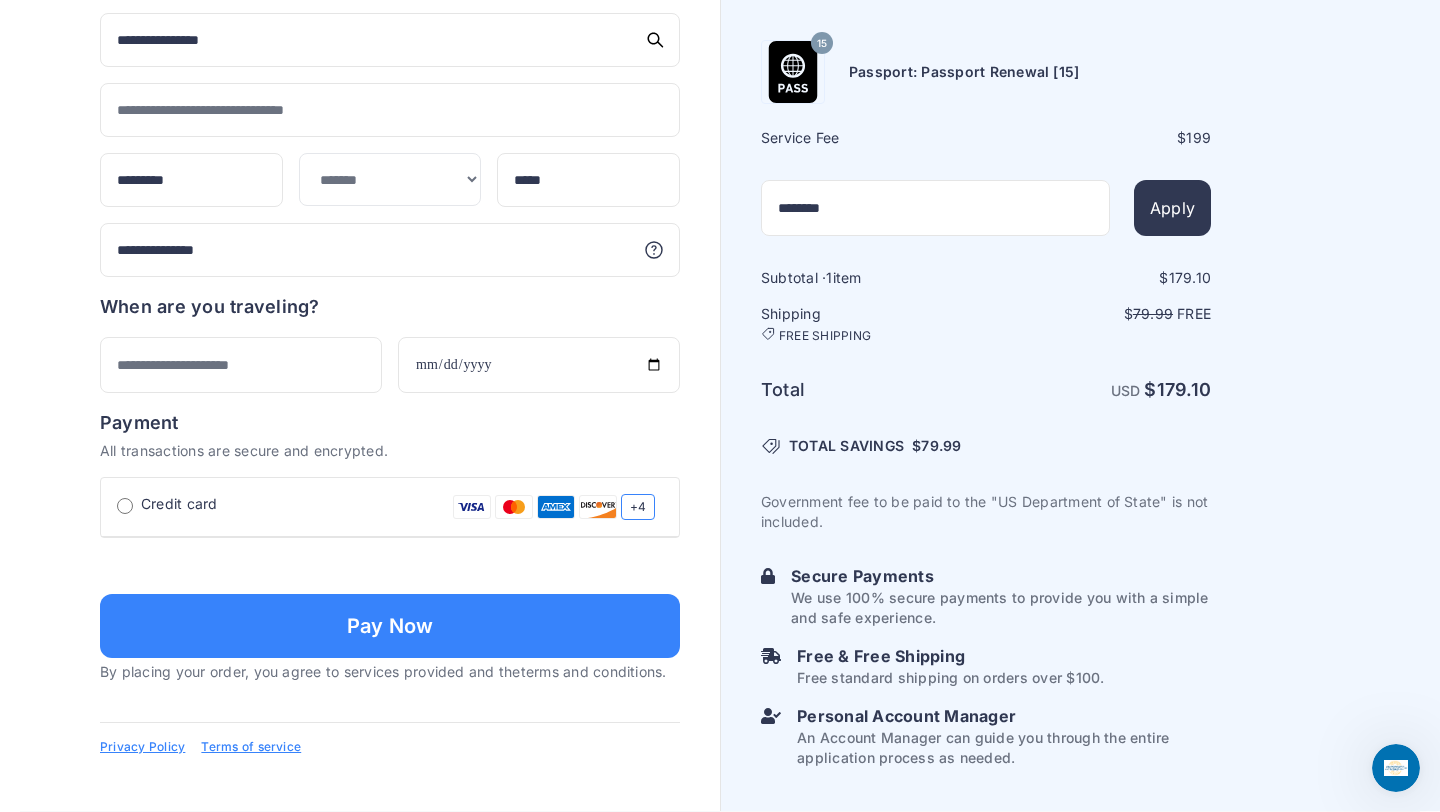 click on "Passport: Passport Renewal [15]" at bounding box center [964, 72] 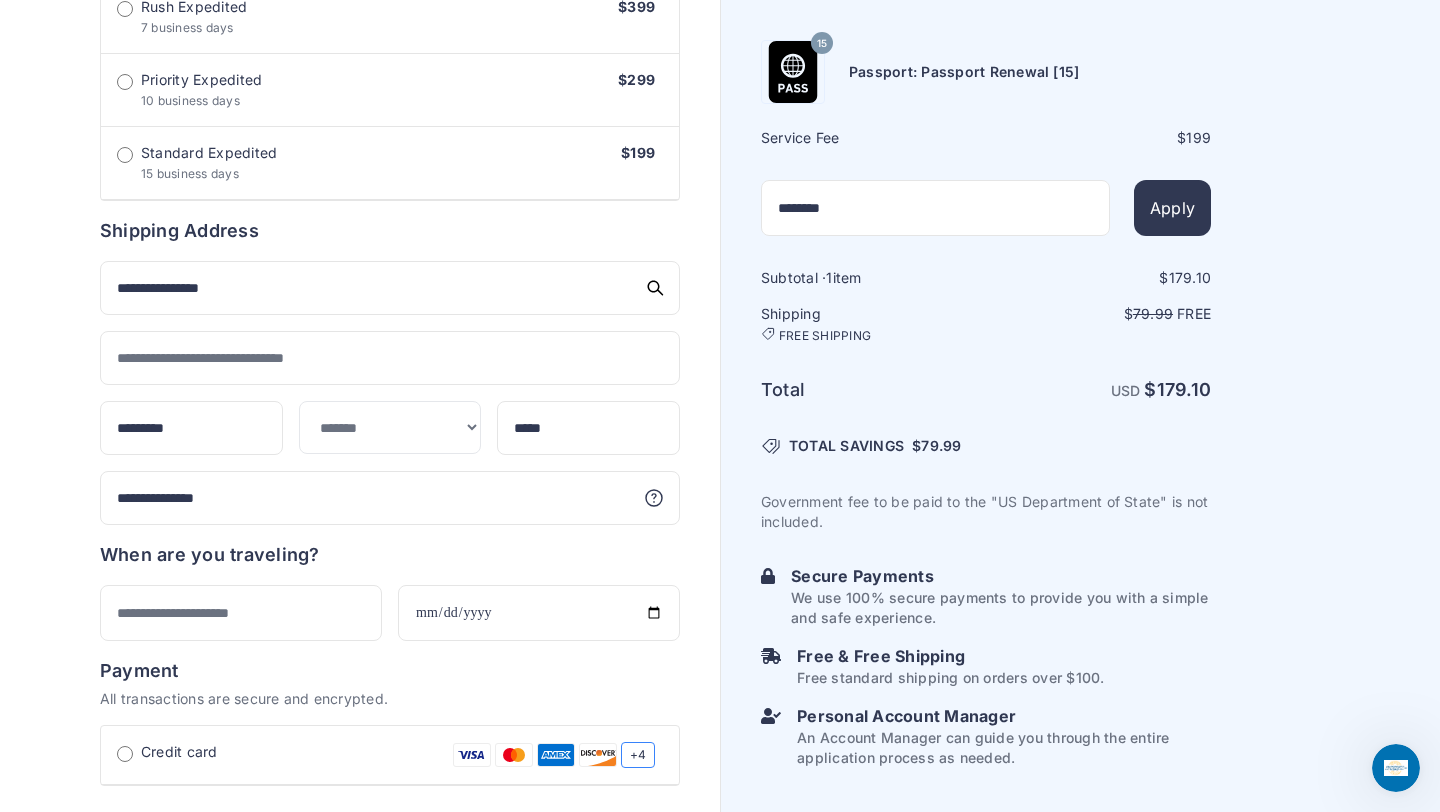 scroll, scrollTop: 858, scrollLeft: 0, axis: vertical 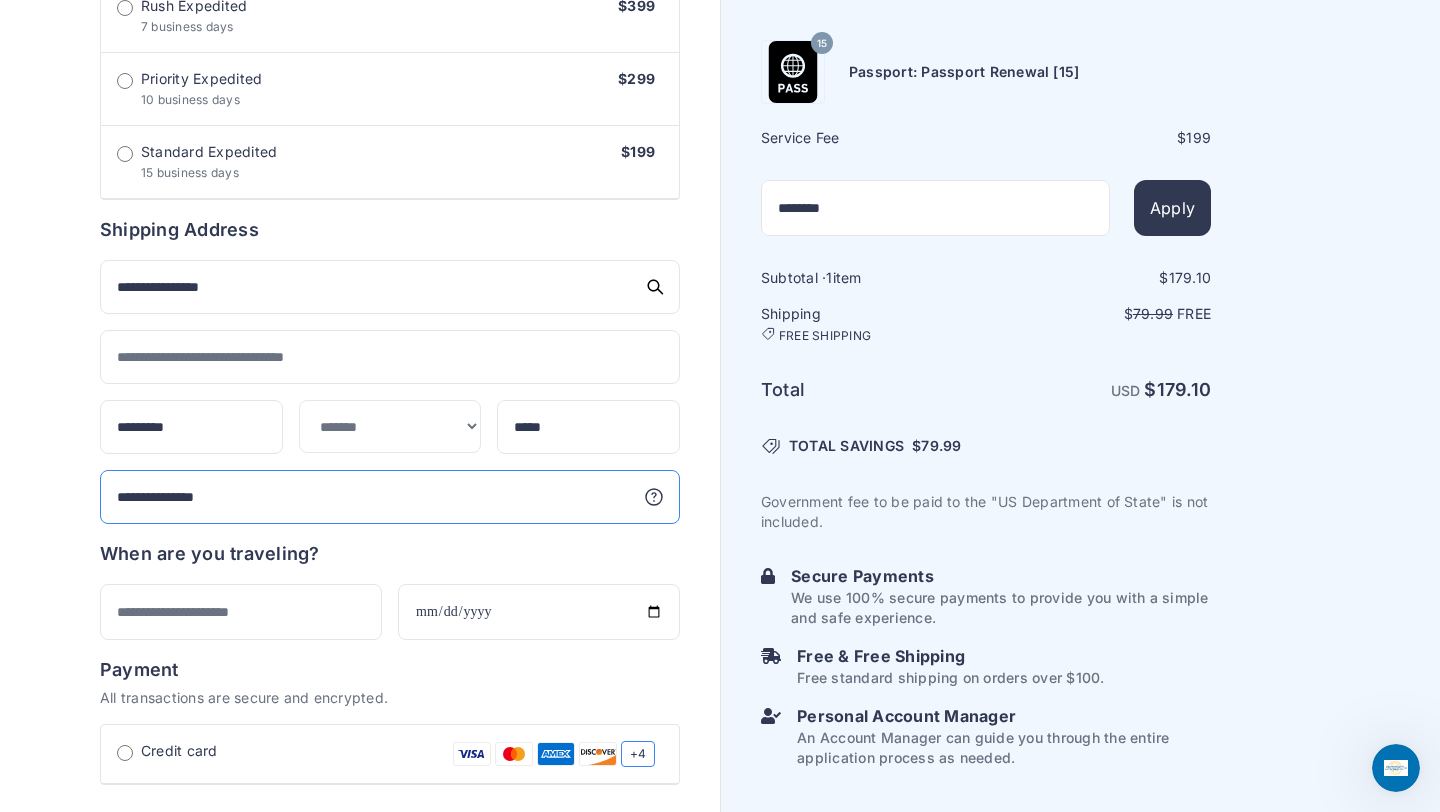 click on "**********" at bounding box center [390, 497] 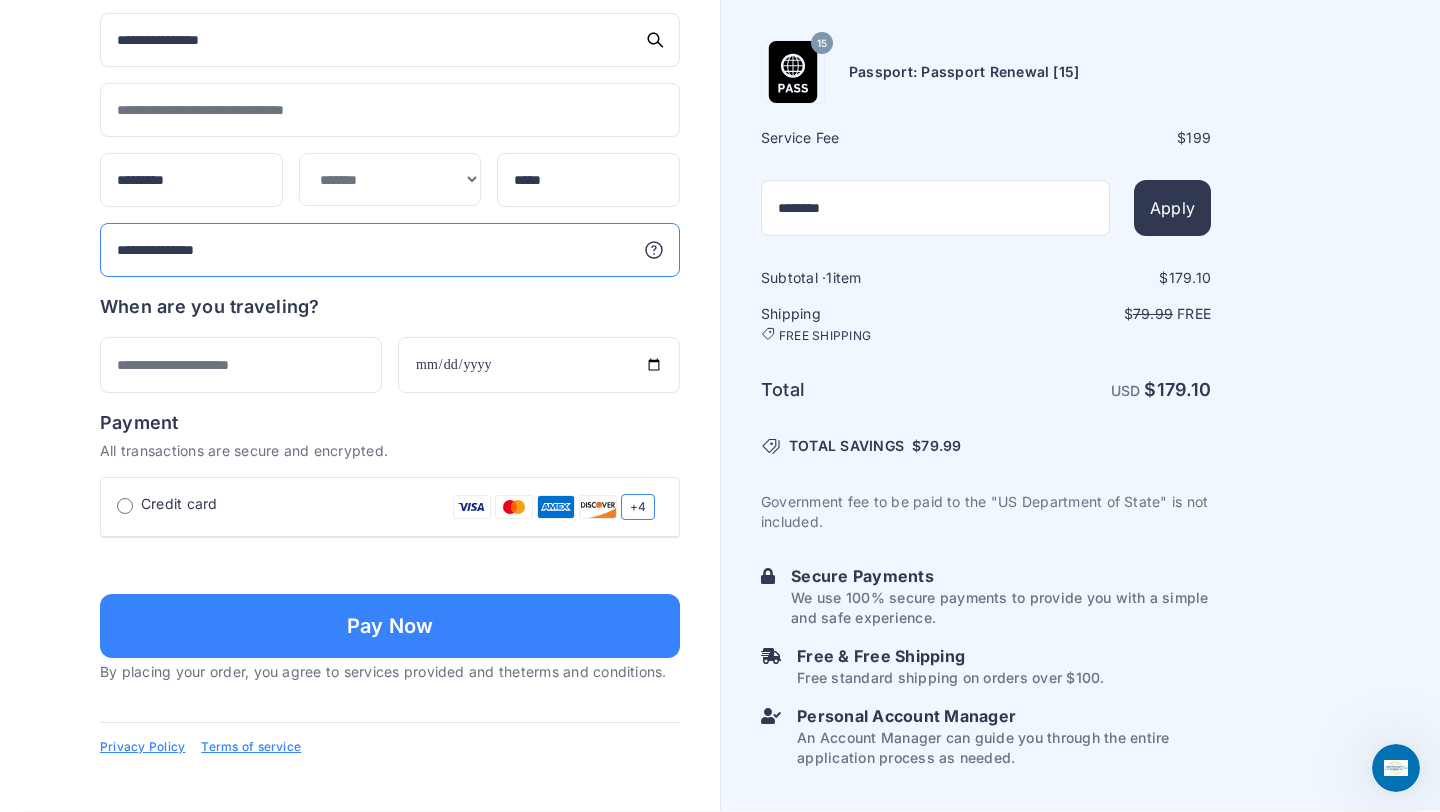 scroll, scrollTop: 1300, scrollLeft: 0, axis: vertical 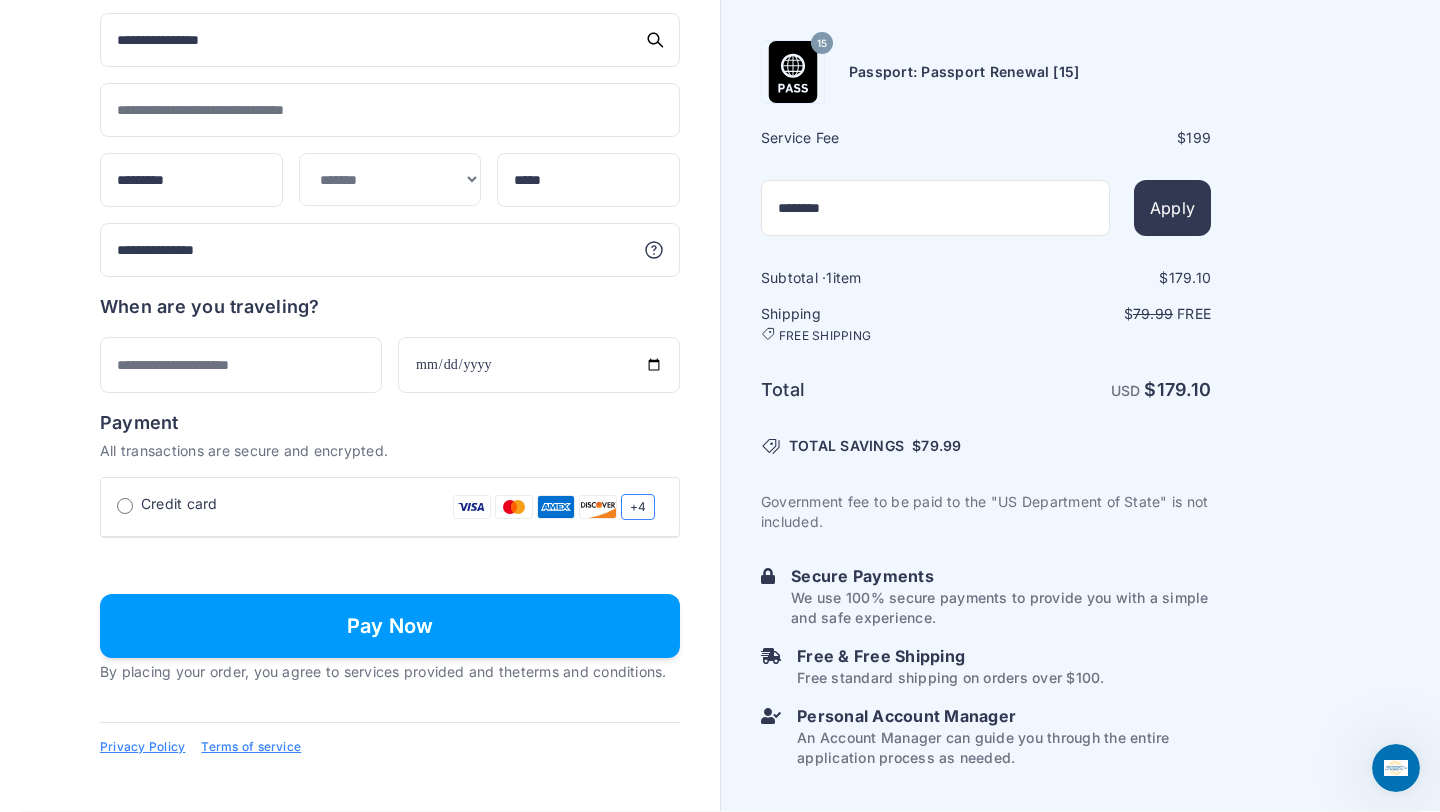 click on "Pay Now" at bounding box center (390, 626) 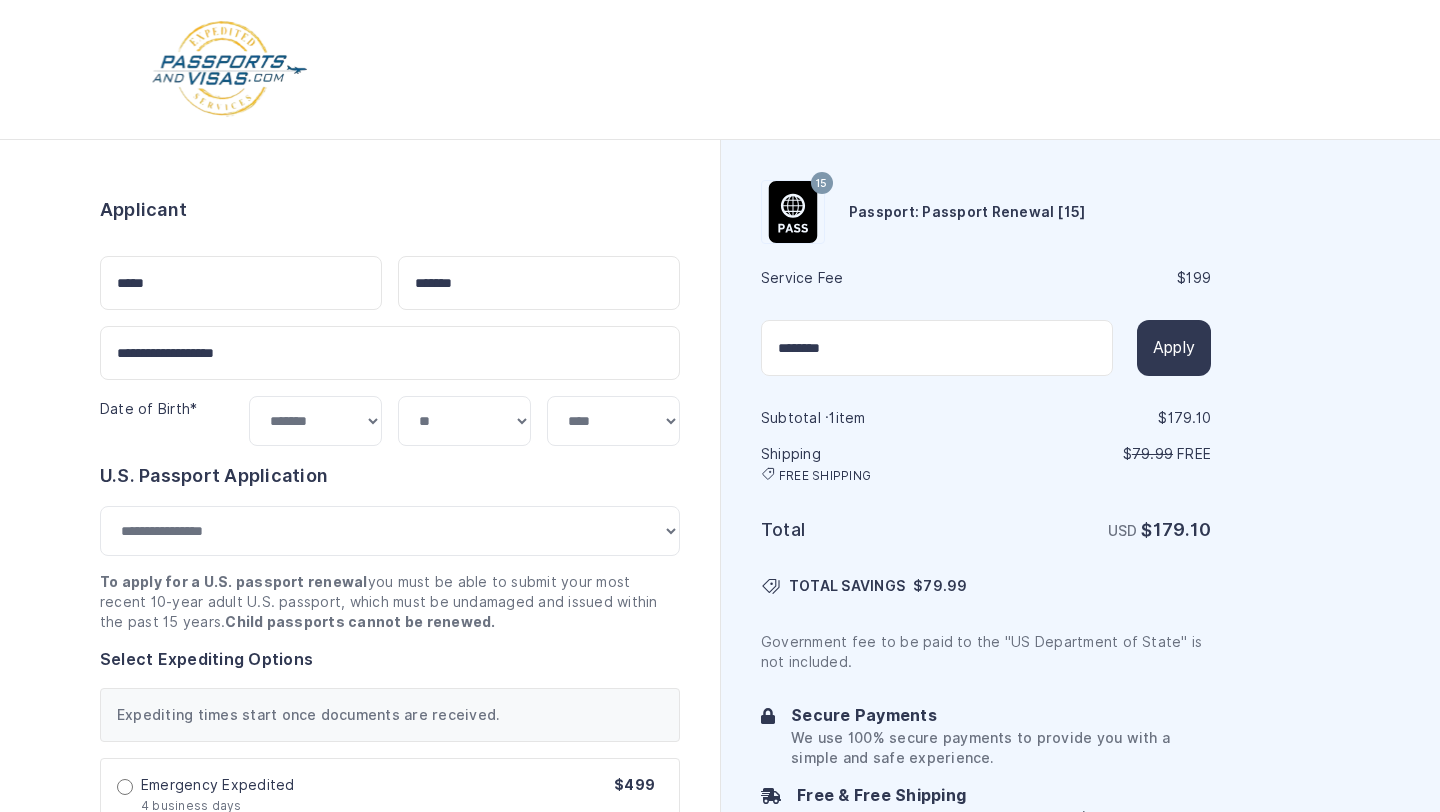 select on "*******" 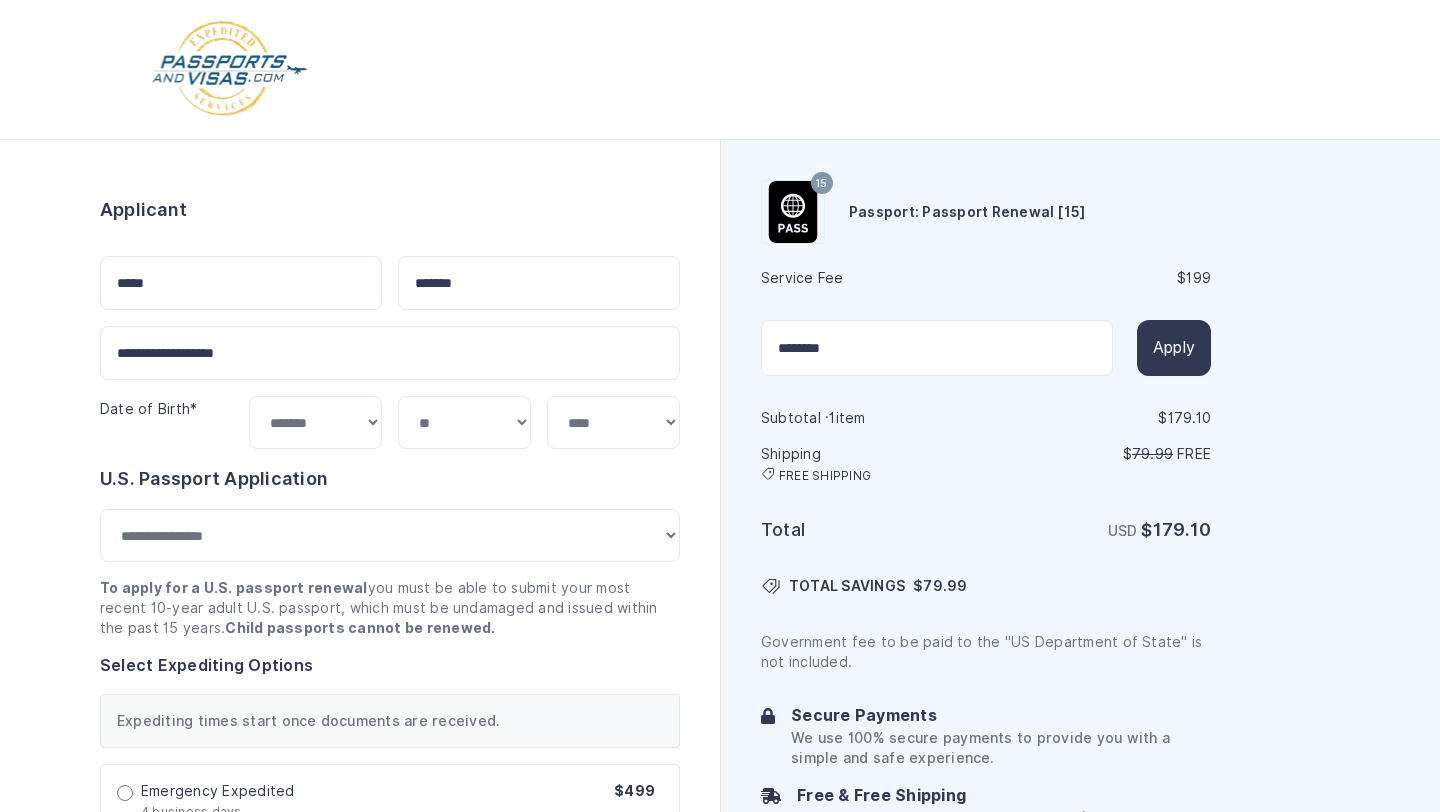 scroll, scrollTop: 1300, scrollLeft: 0, axis: vertical 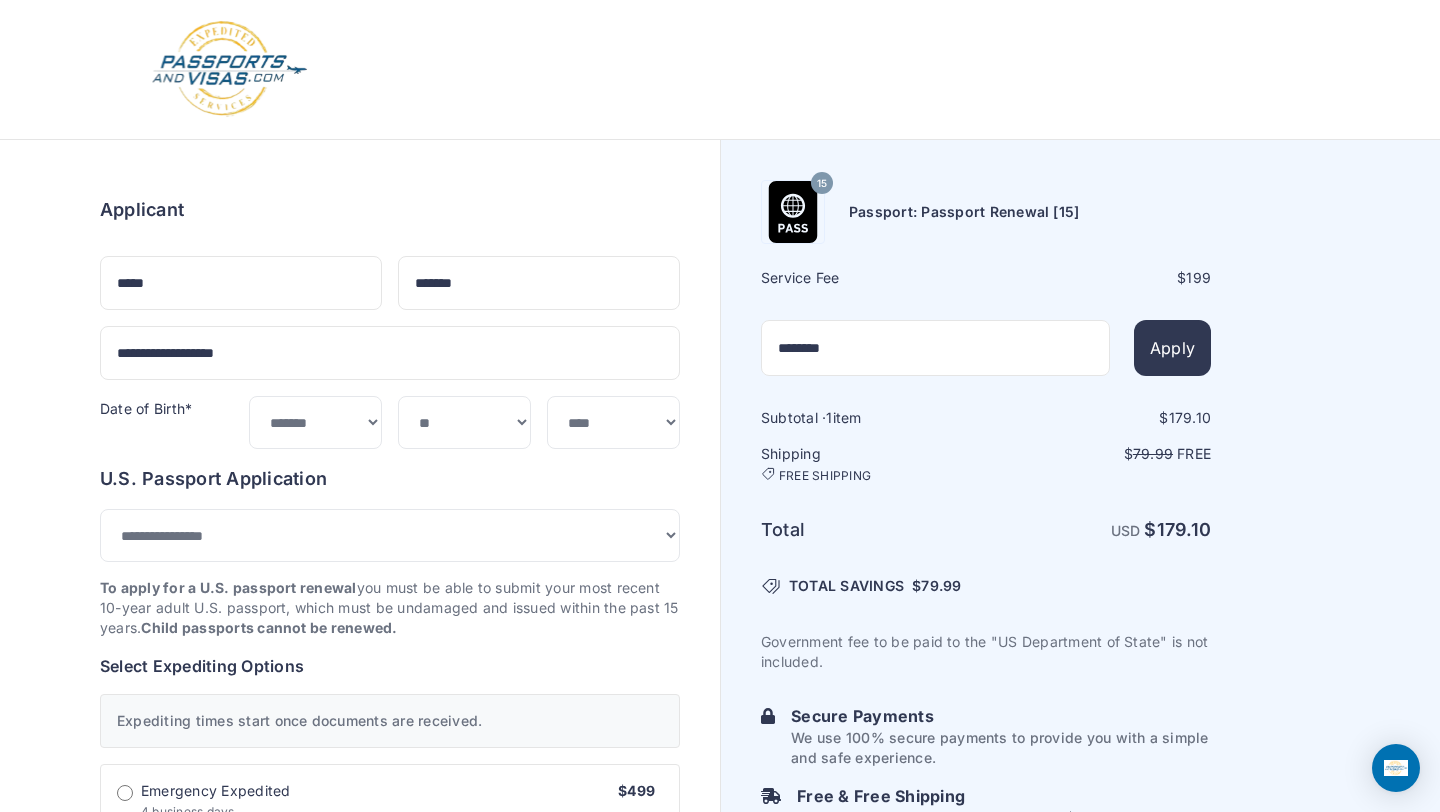 click on "15" at bounding box center (822, 184) 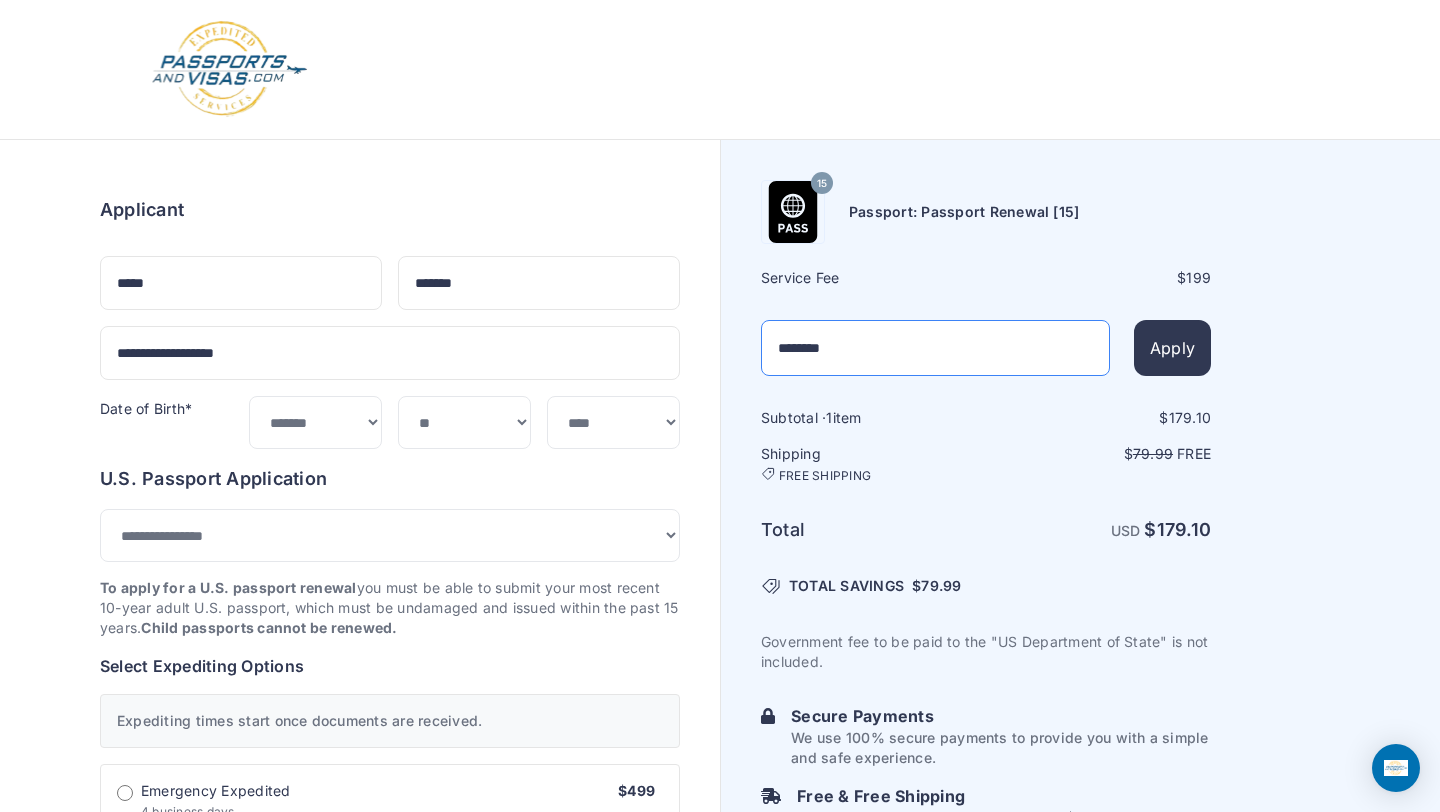 drag, startPoint x: 1009, startPoint y: 352, endPoint x: 683, endPoint y: 311, distance: 328.5681 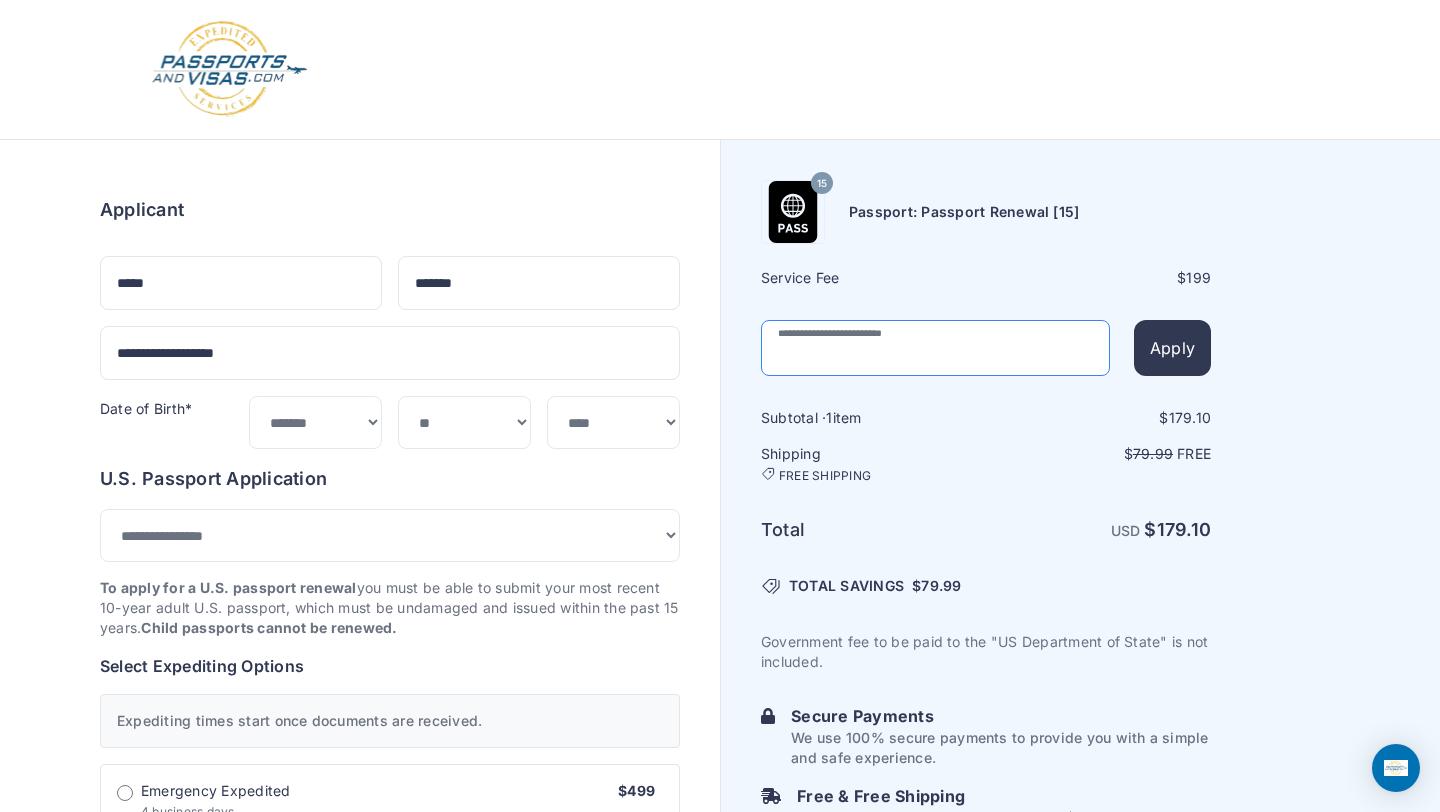 type 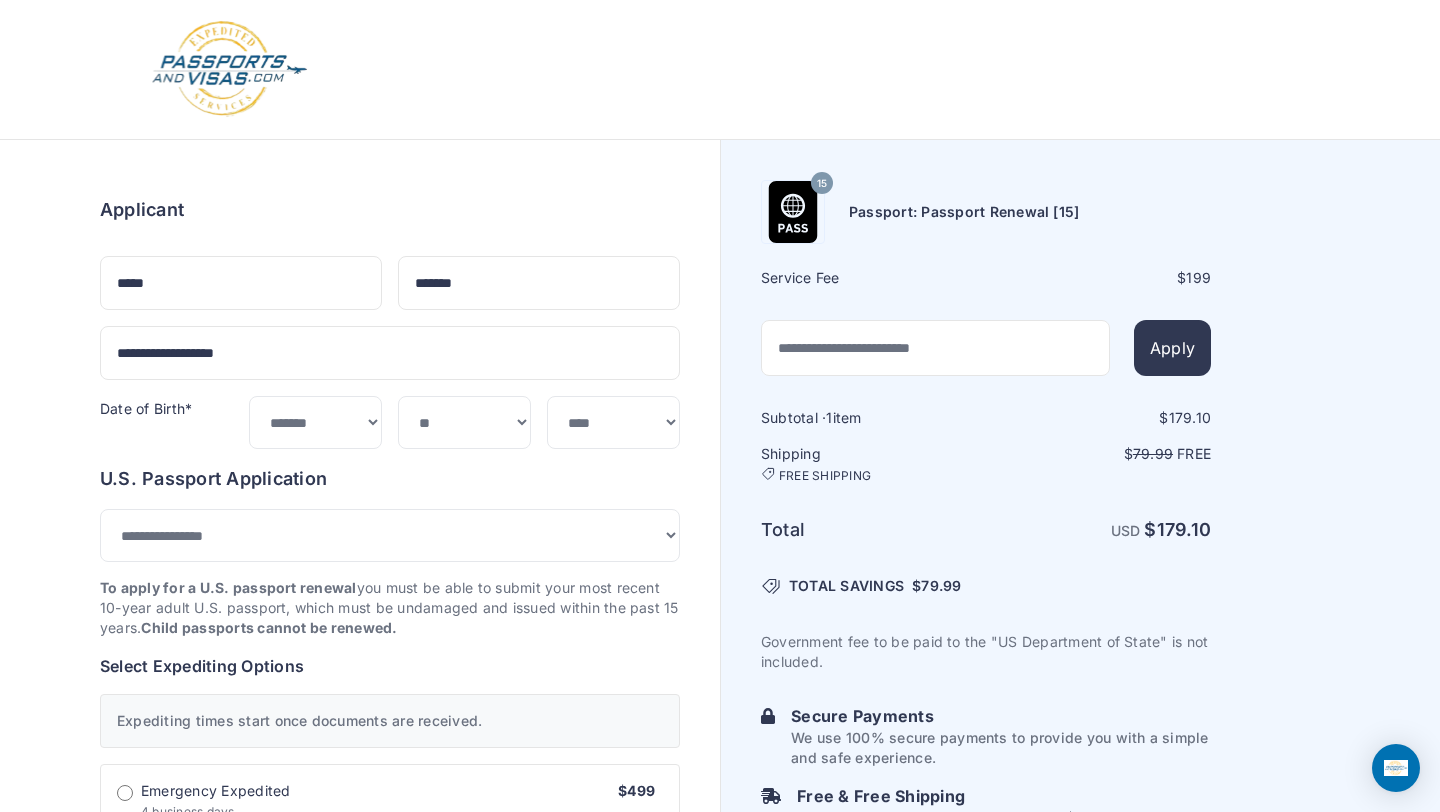 click on "[NUMBER]
Passport: Passport Renewal [NUMBER]
Service Fee
$ 199" at bounding box center [986, 234] 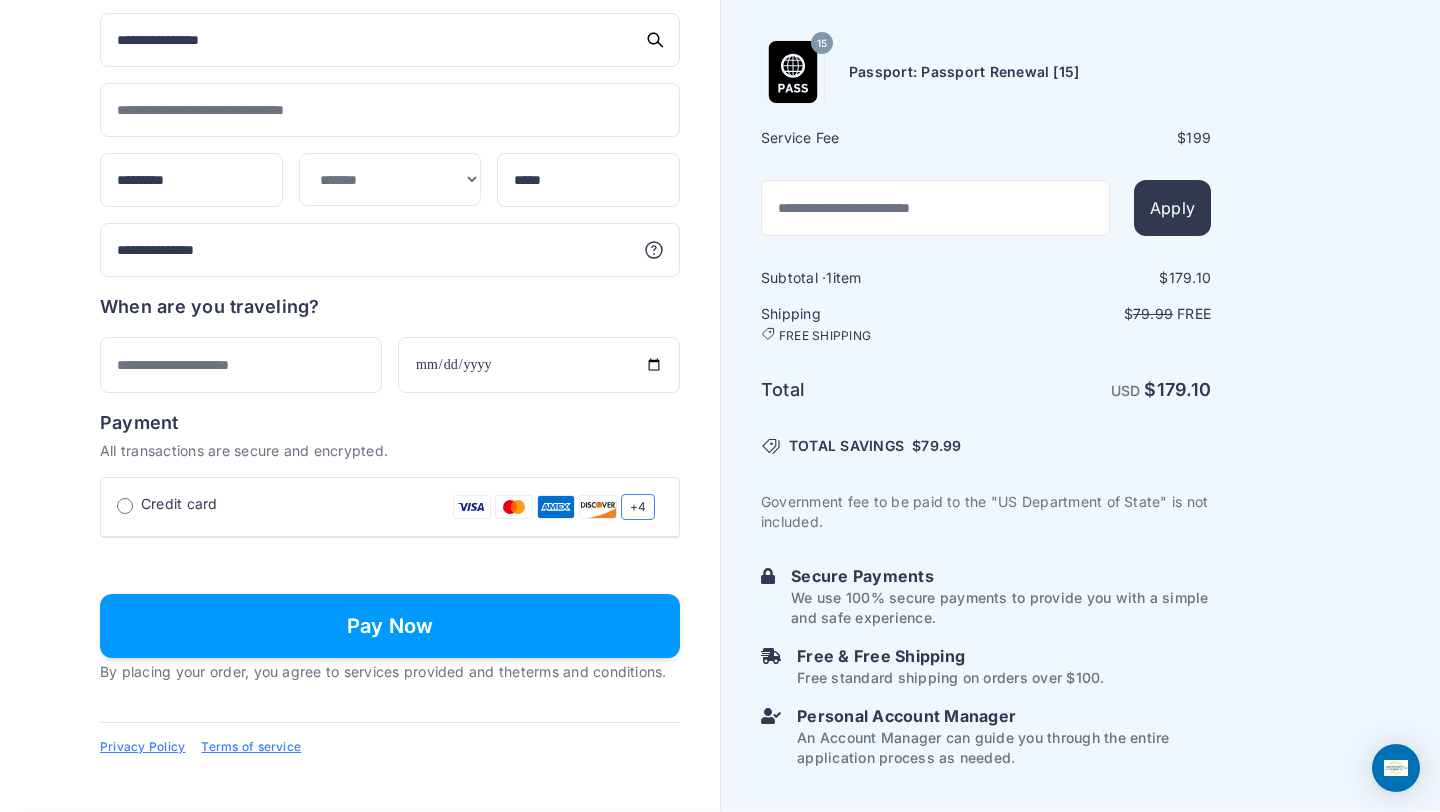 scroll, scrollTop: 1398, scrollLeft: 0, axis: vertical 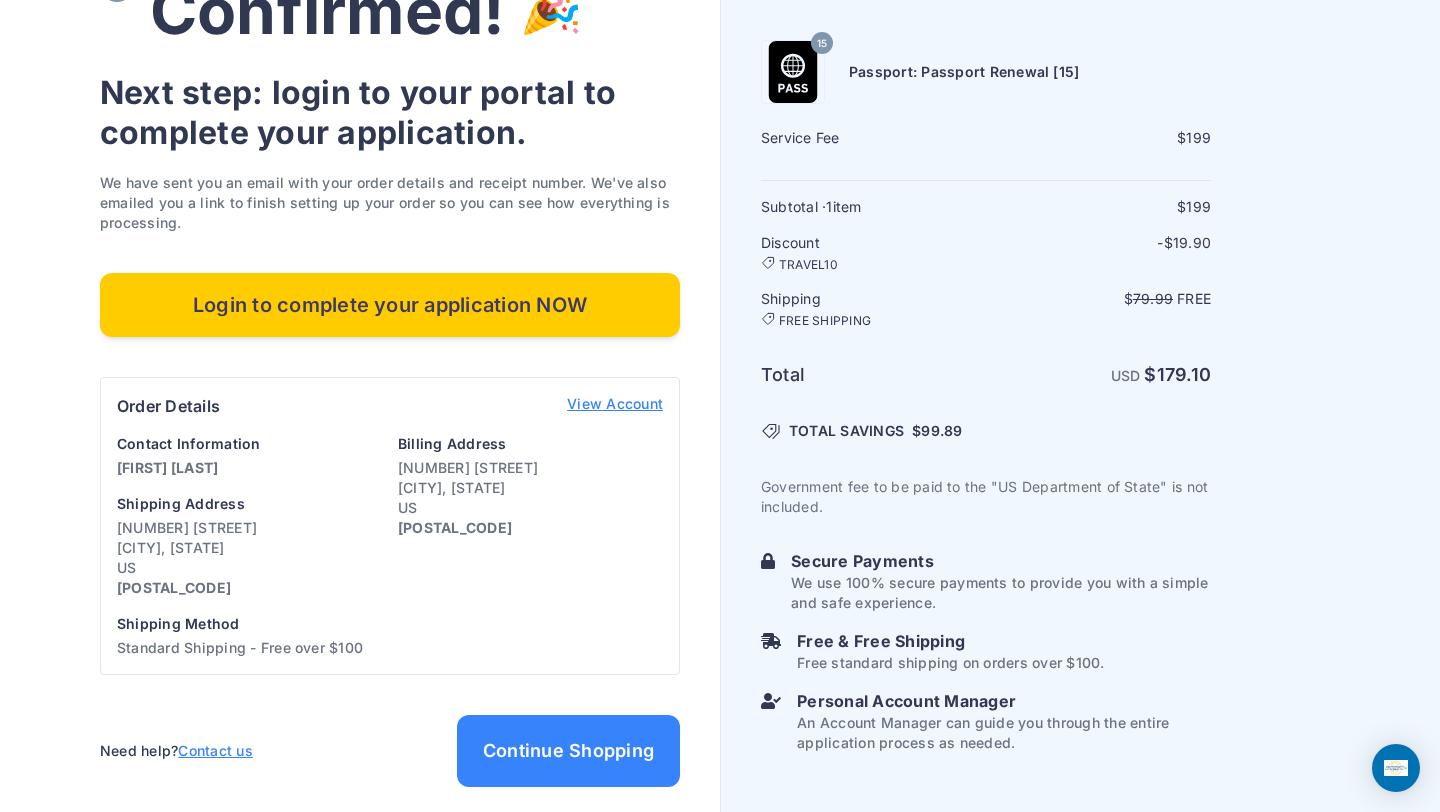 click on "Login to complete your application NOW" at bounding box center (390, 305) 